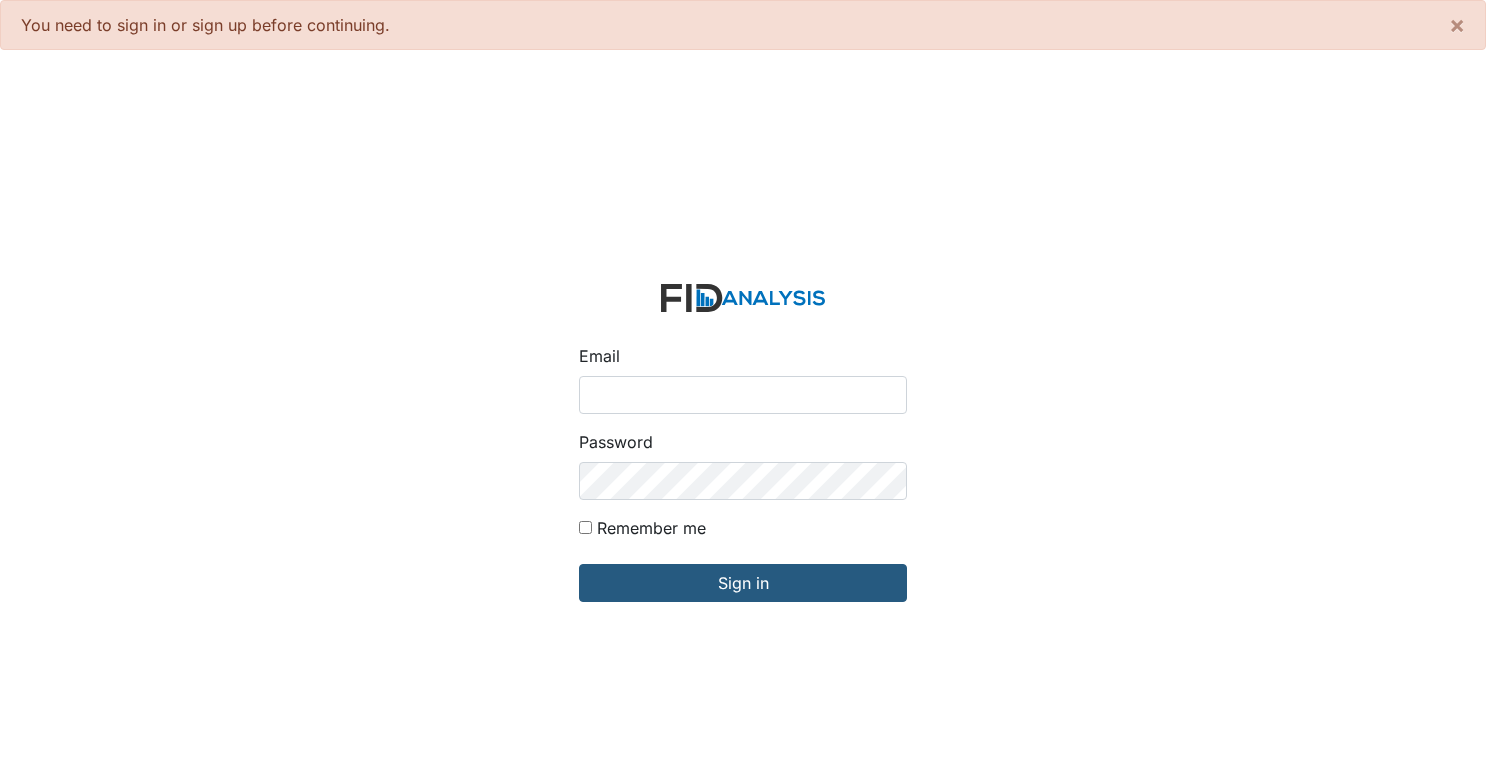 scroll, scrollTop: 0, scrollLeft: 0, axis: both 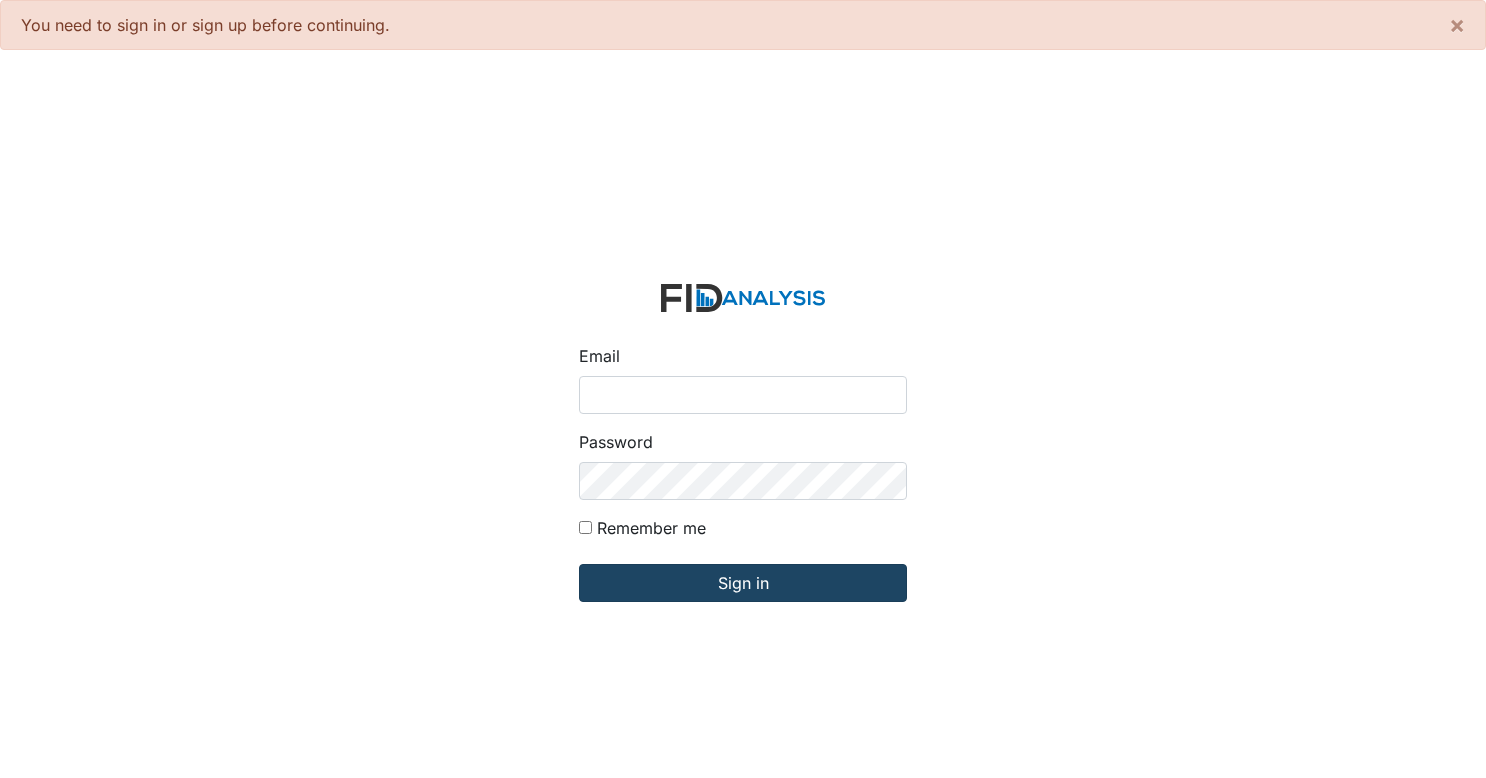 type on "[EMAIL]" 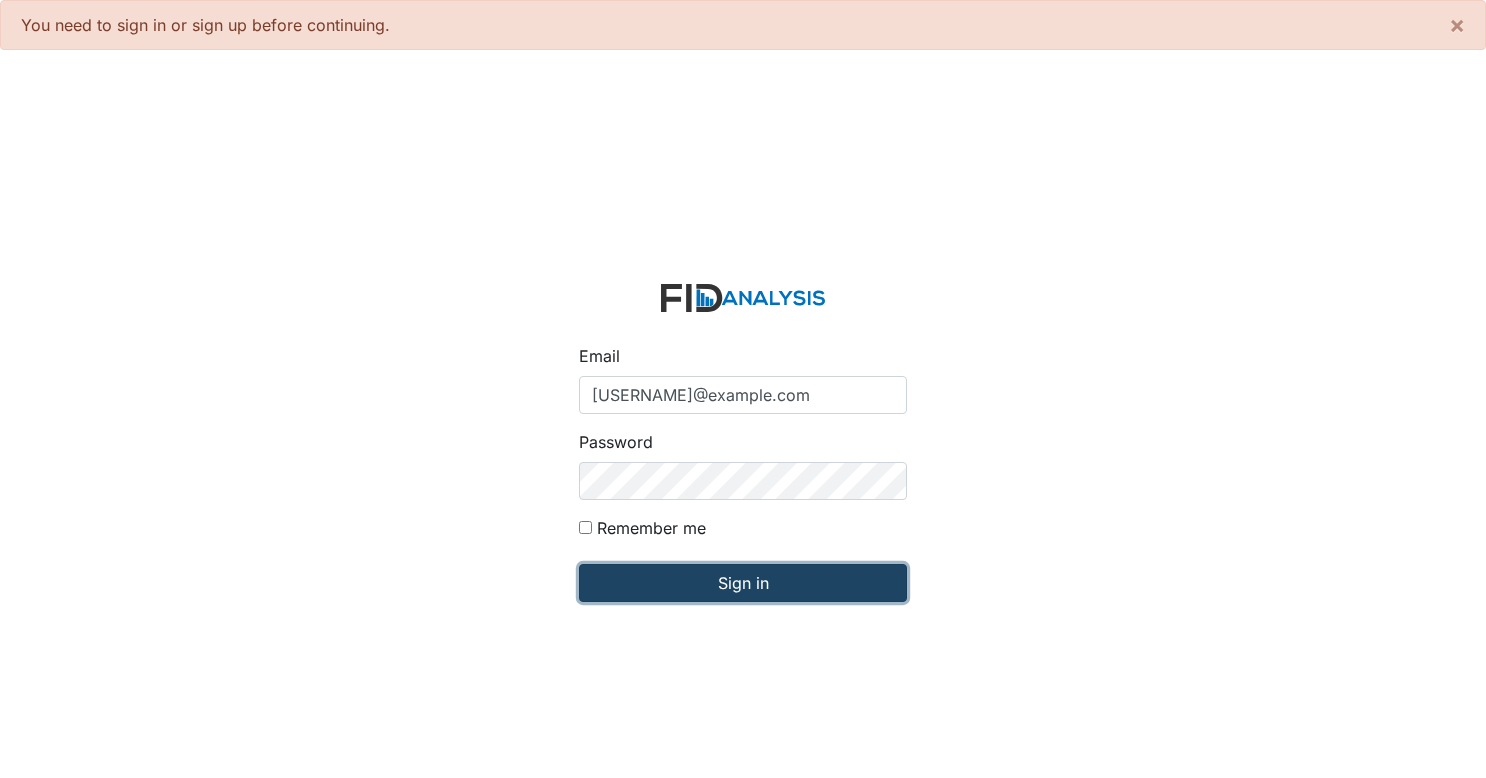 click on "Sign in" at bounding box center [743, 583] 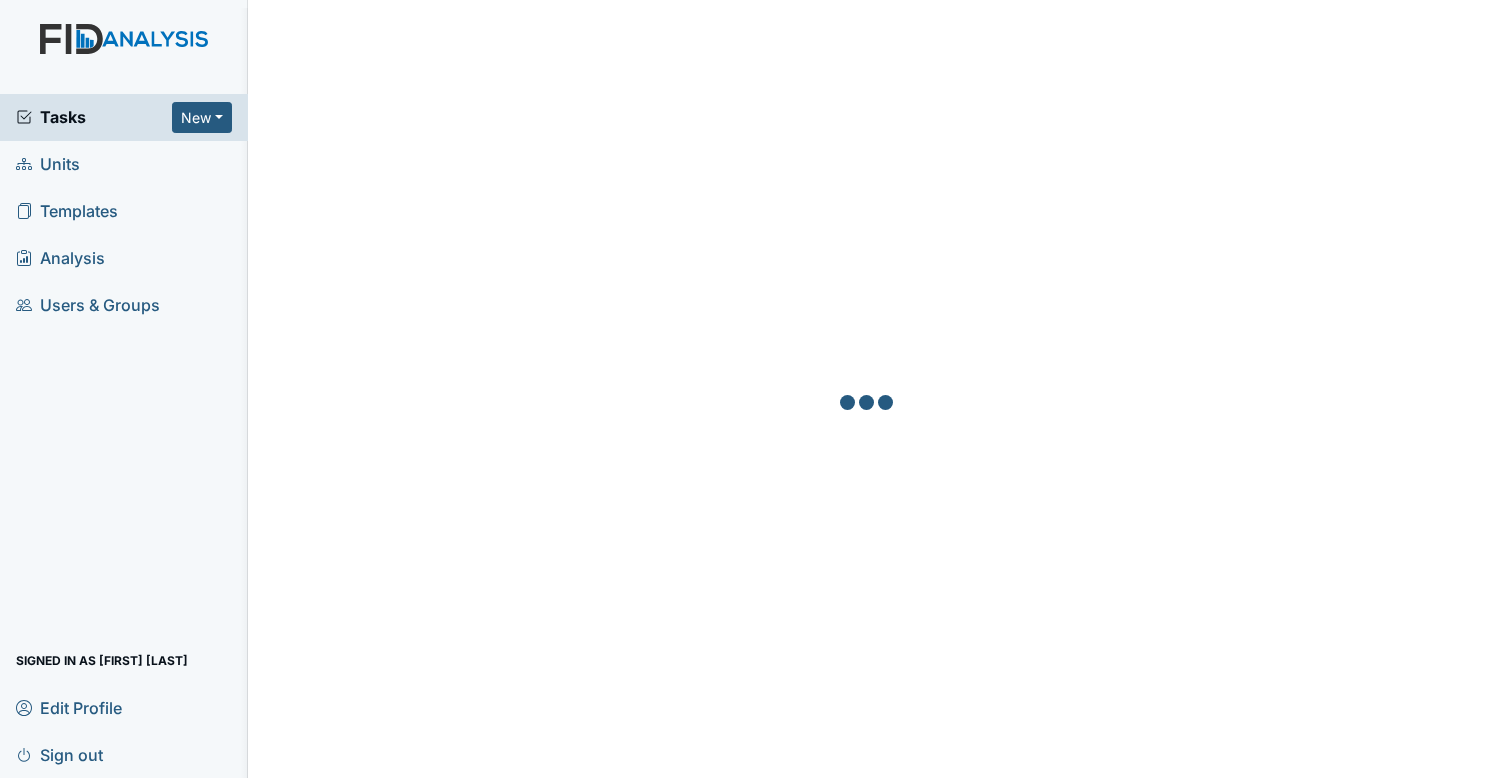 scroll, scrollTop: 0, scrollLeft: 0, axis: both 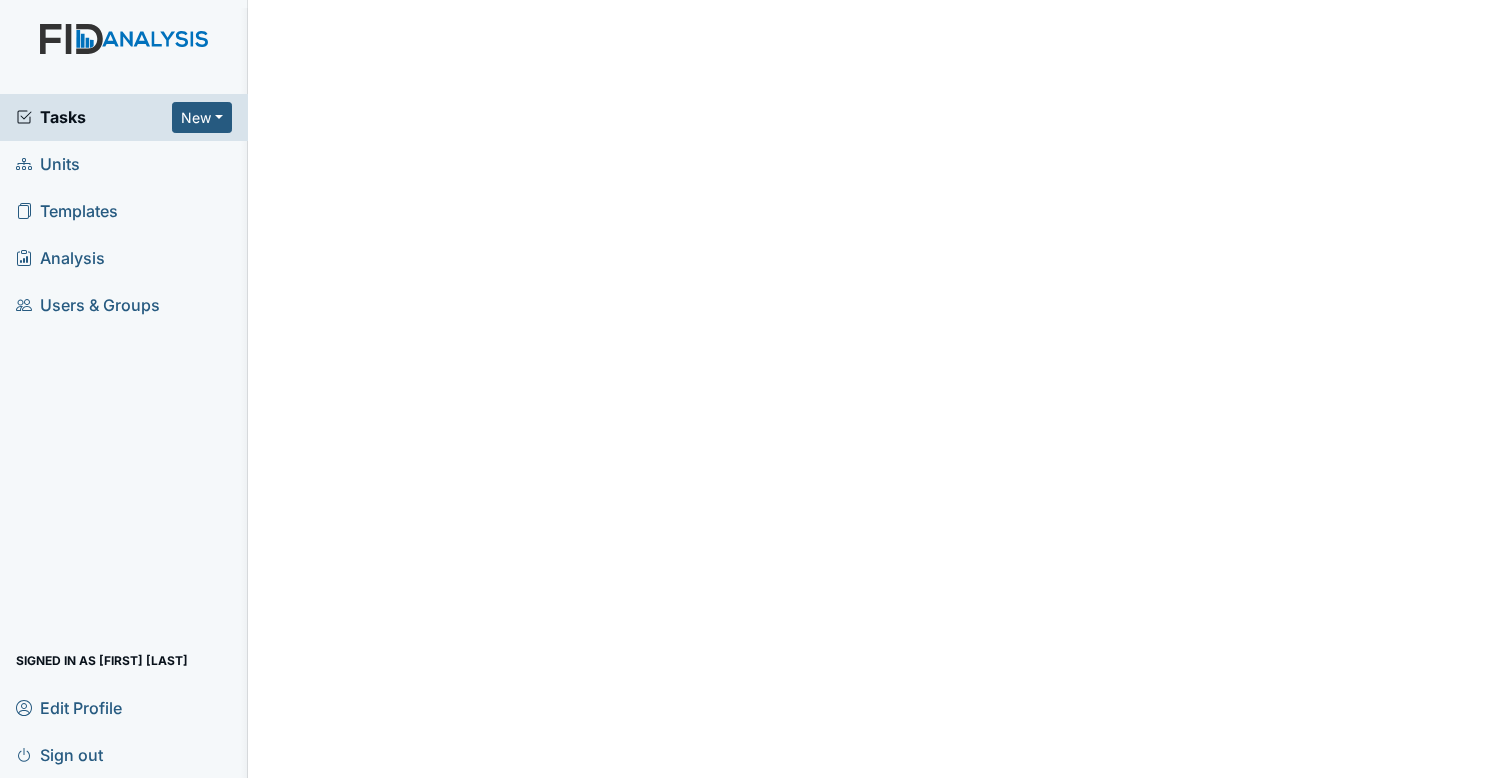 click on "Tasks" at bounding box center (94, 117) 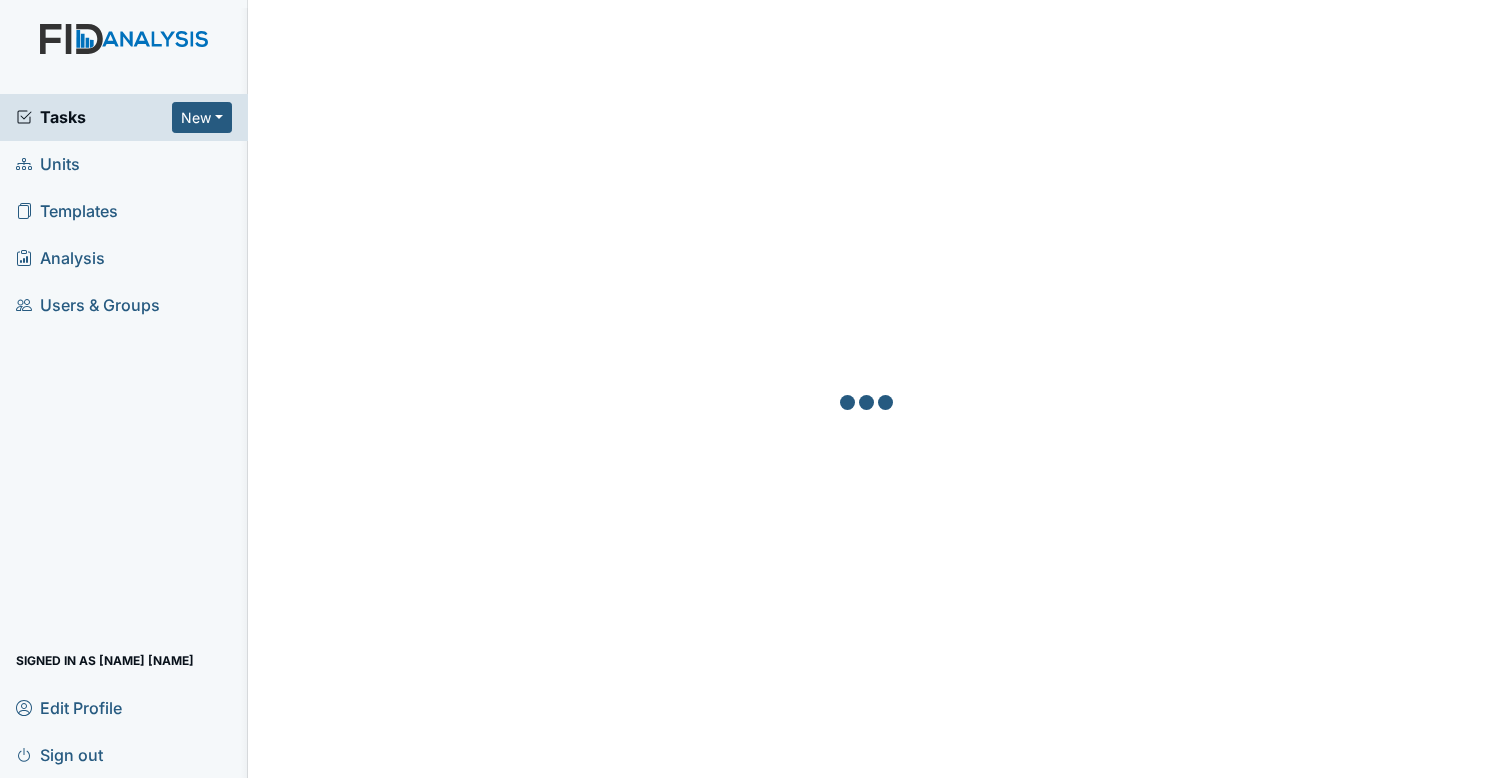scroll, scrollTop: 0, scrollLeft: 0, axis: both 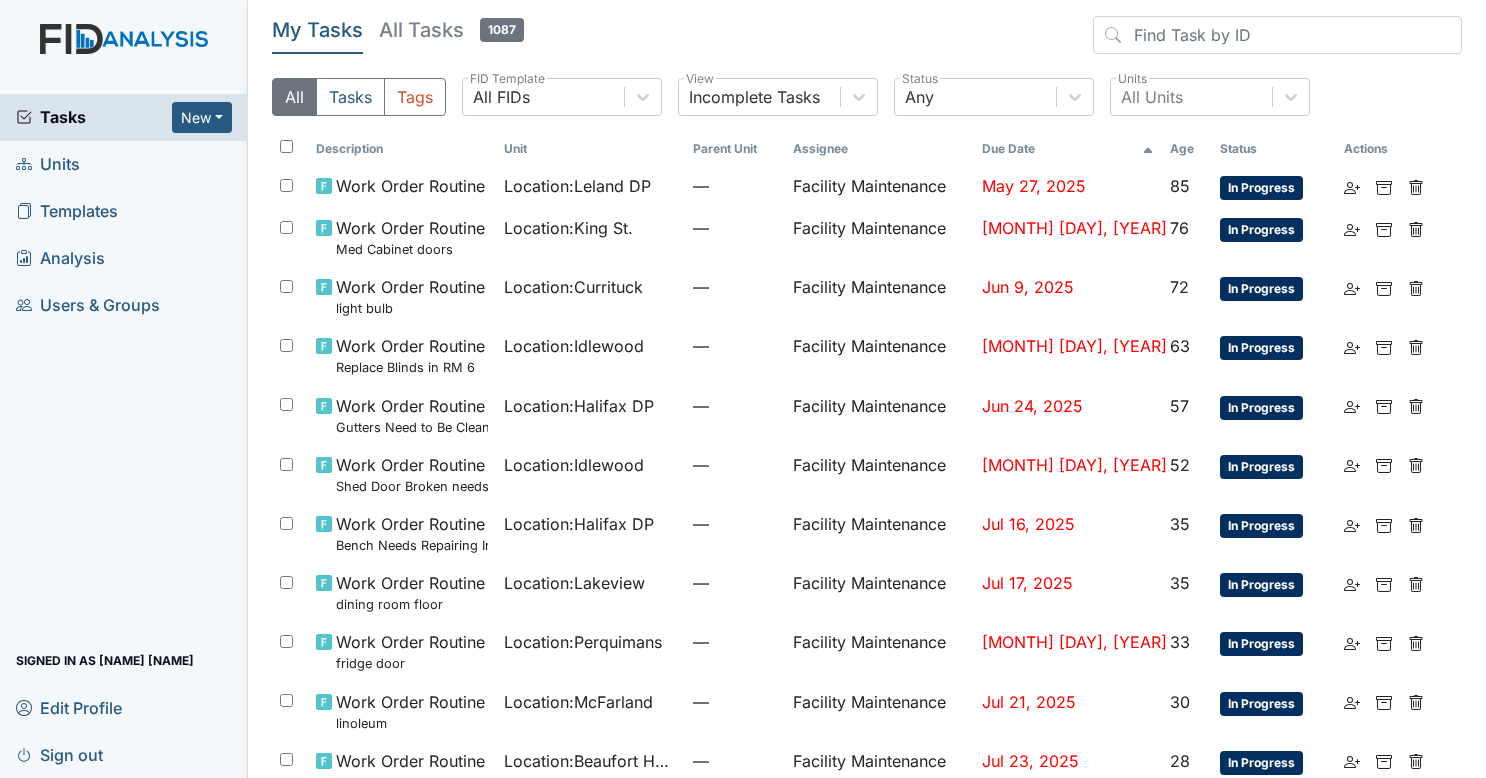 click on "Sign out" at bounding box center (59, 754) 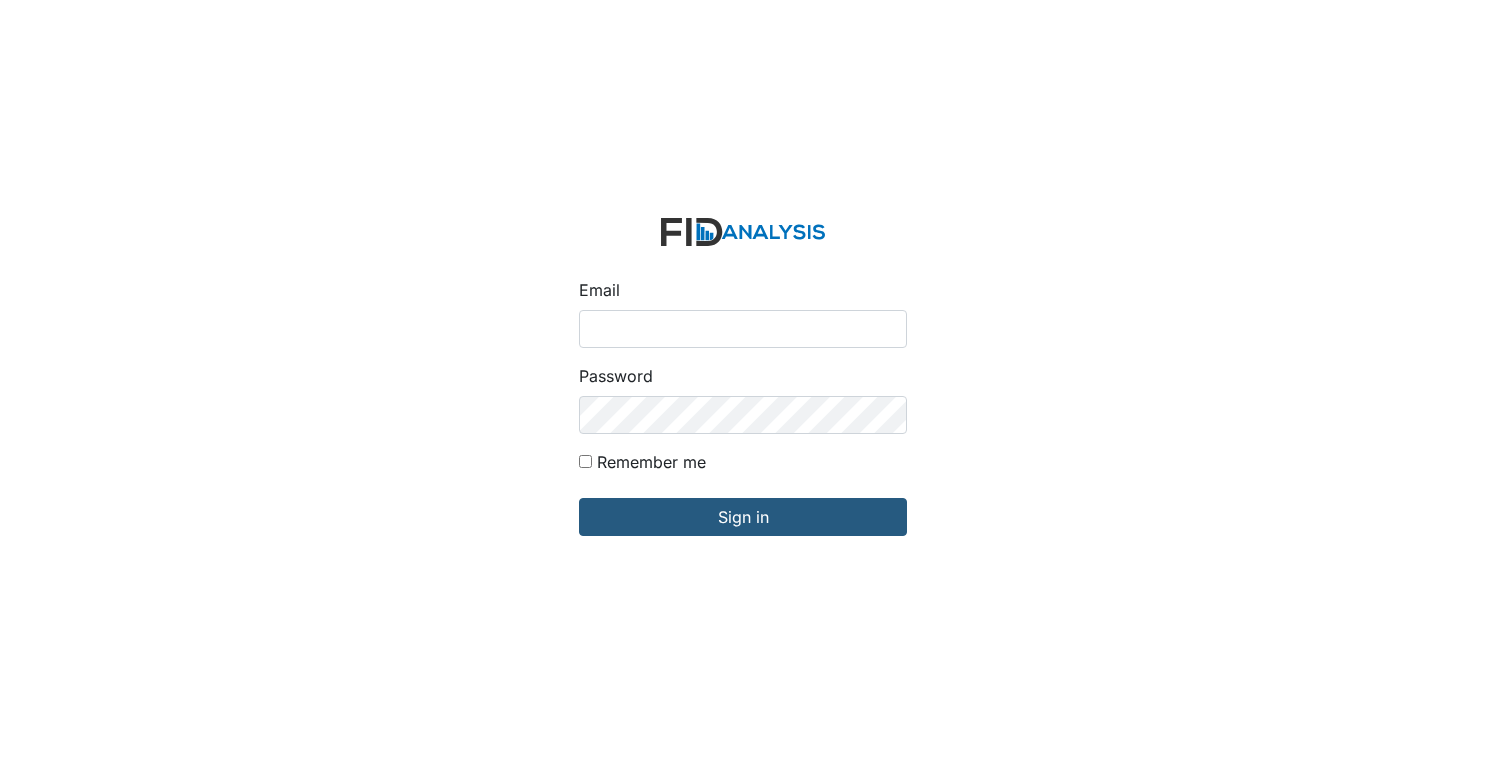 scroll, scrollTop: 0, scrollLeft: 0, axis: both 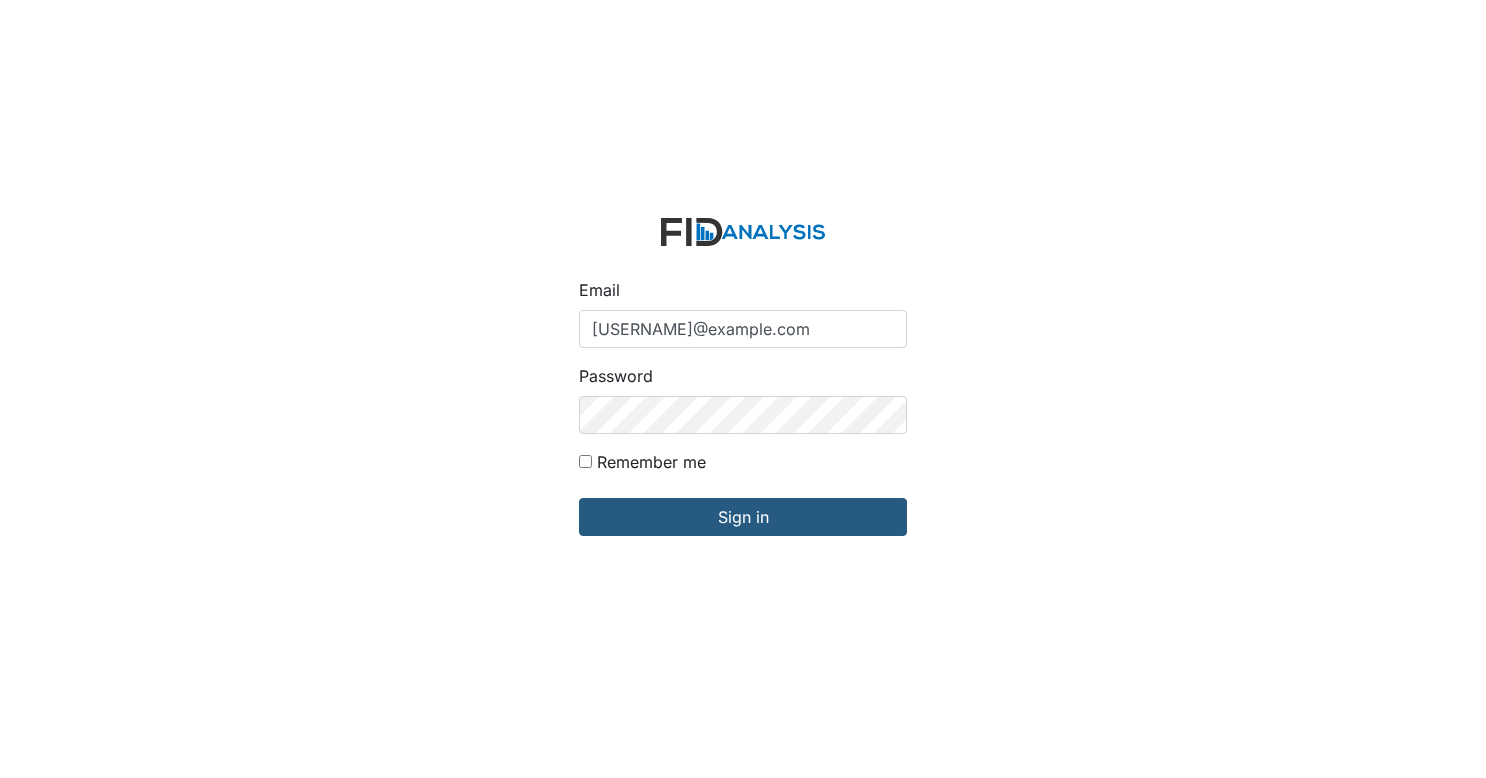 click on "[USERNAME]@example.com" at bounding box center [743, 329] 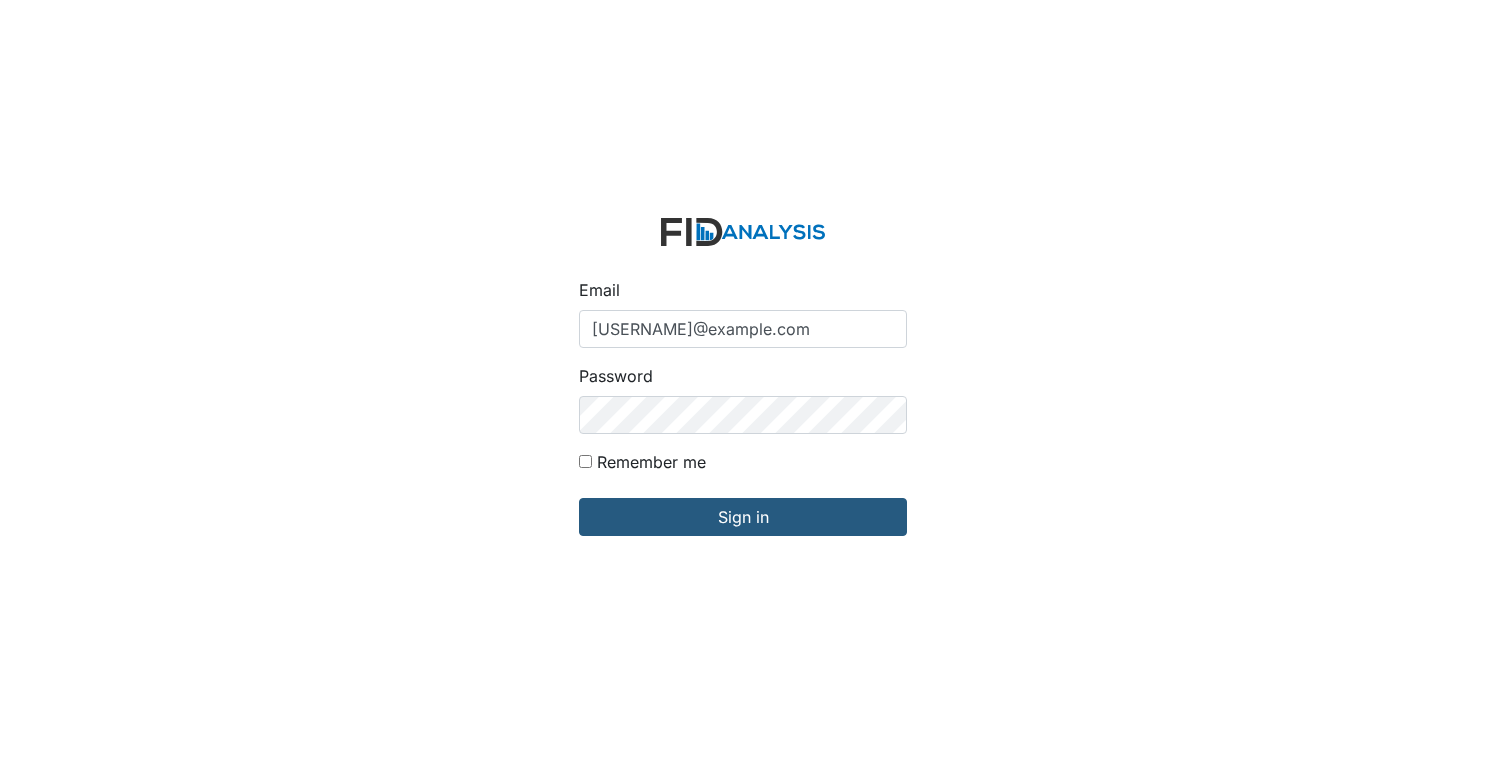 type on "arollins@lifeincorporated.com" 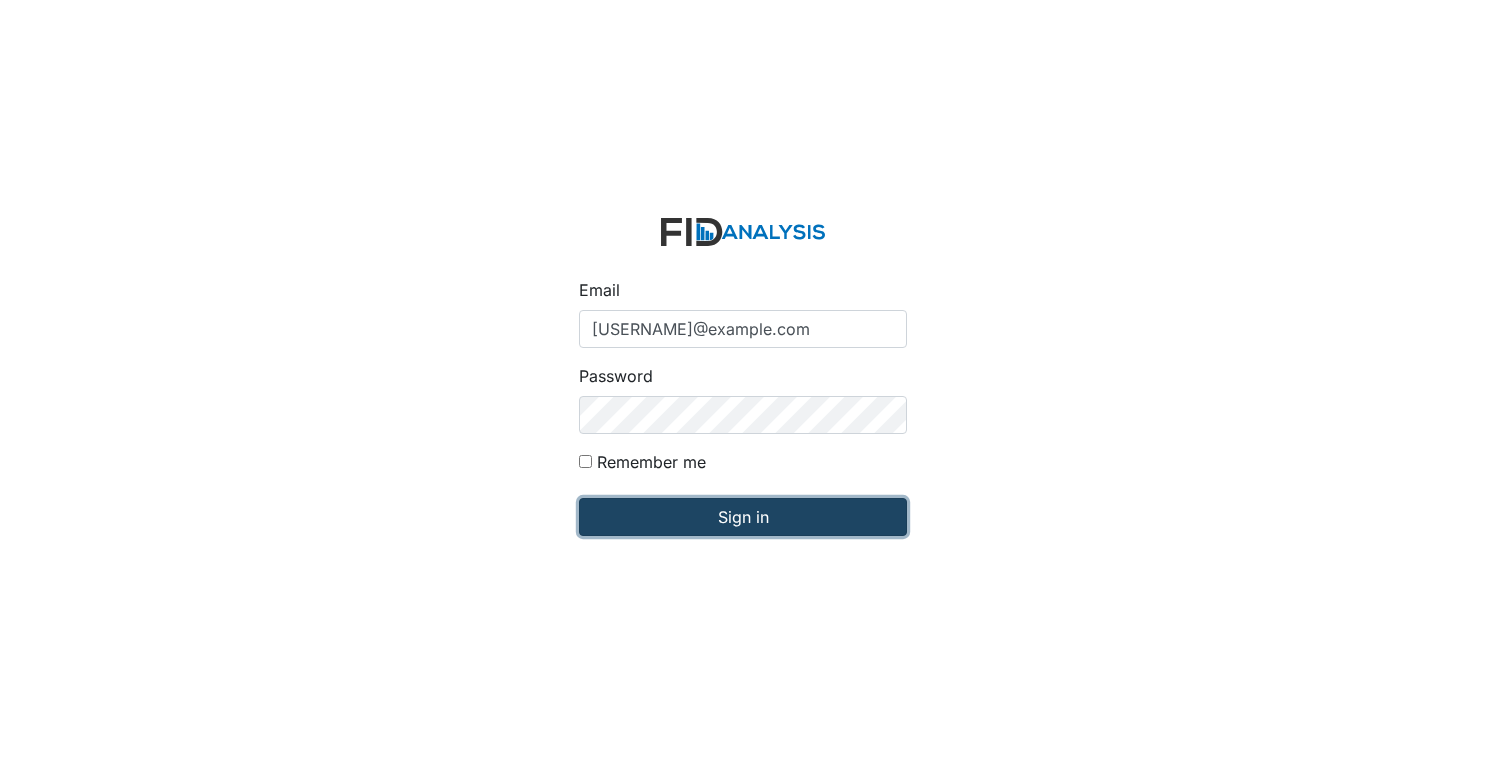 click on "Sign in" at bounding box center [743, 517] 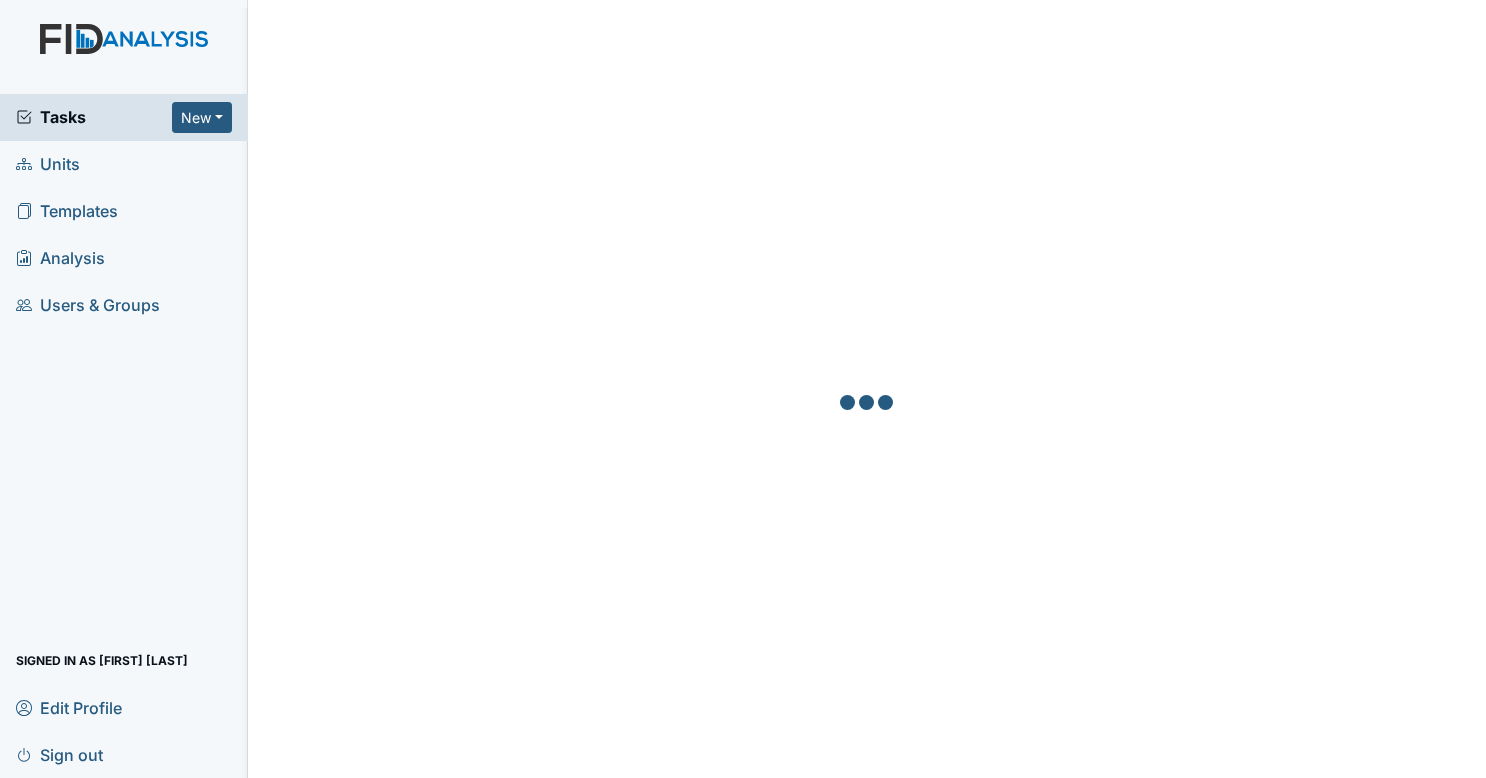 scroll, scrollTop: 0, scrollLeft: 0, axis: both 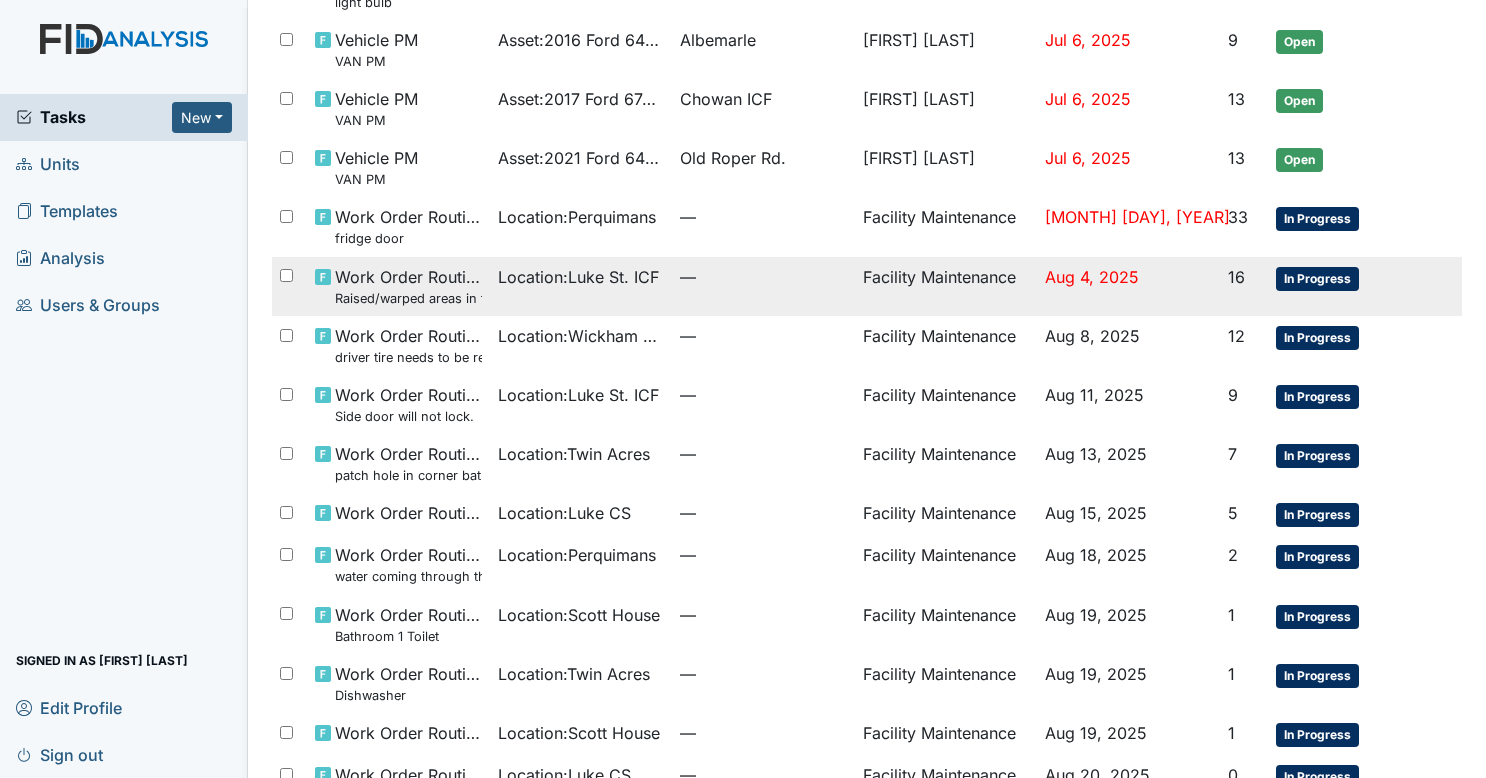 click on "—" at bounding box center (763, 277) 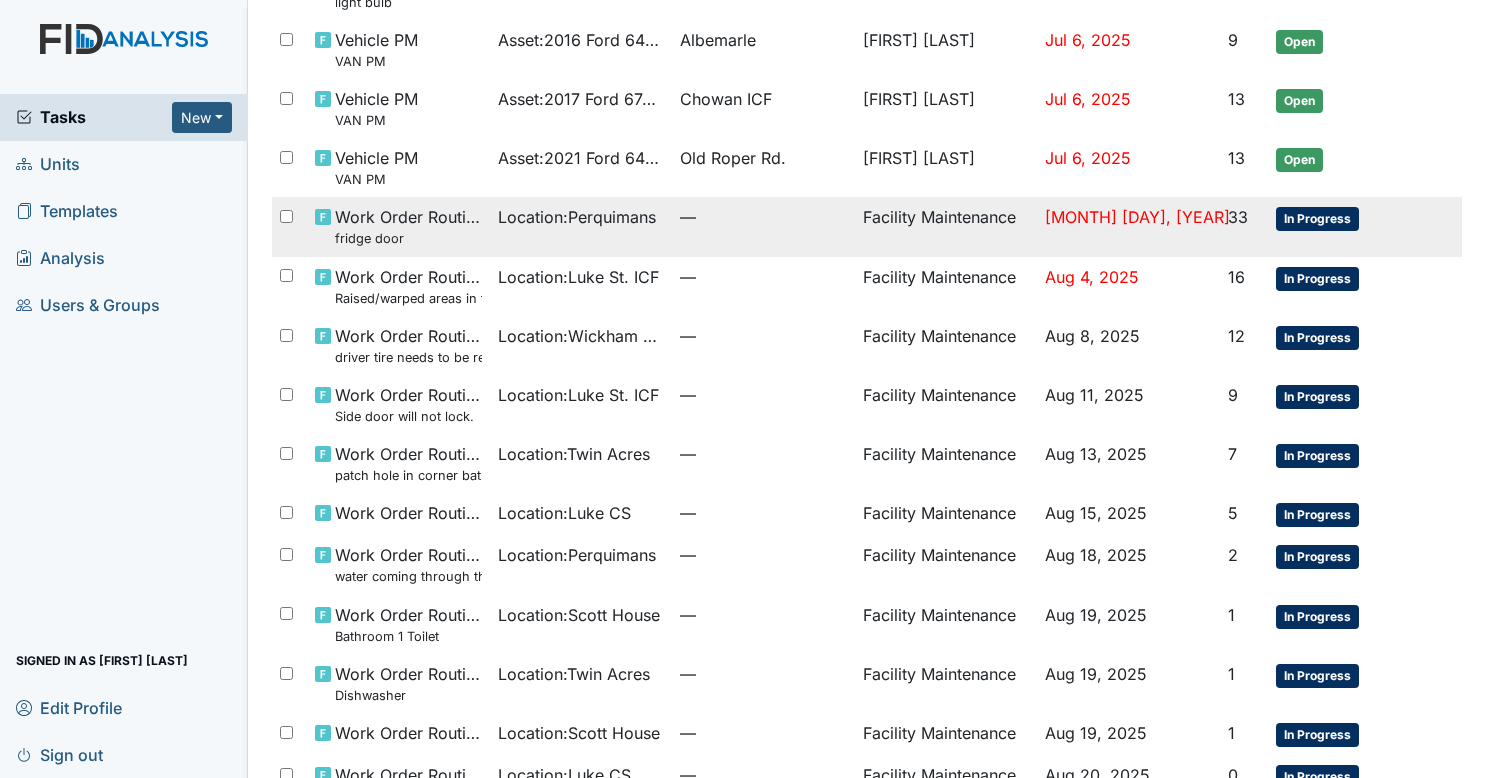 click on "Location :  Perquimans" at bounding box center (581, 226) 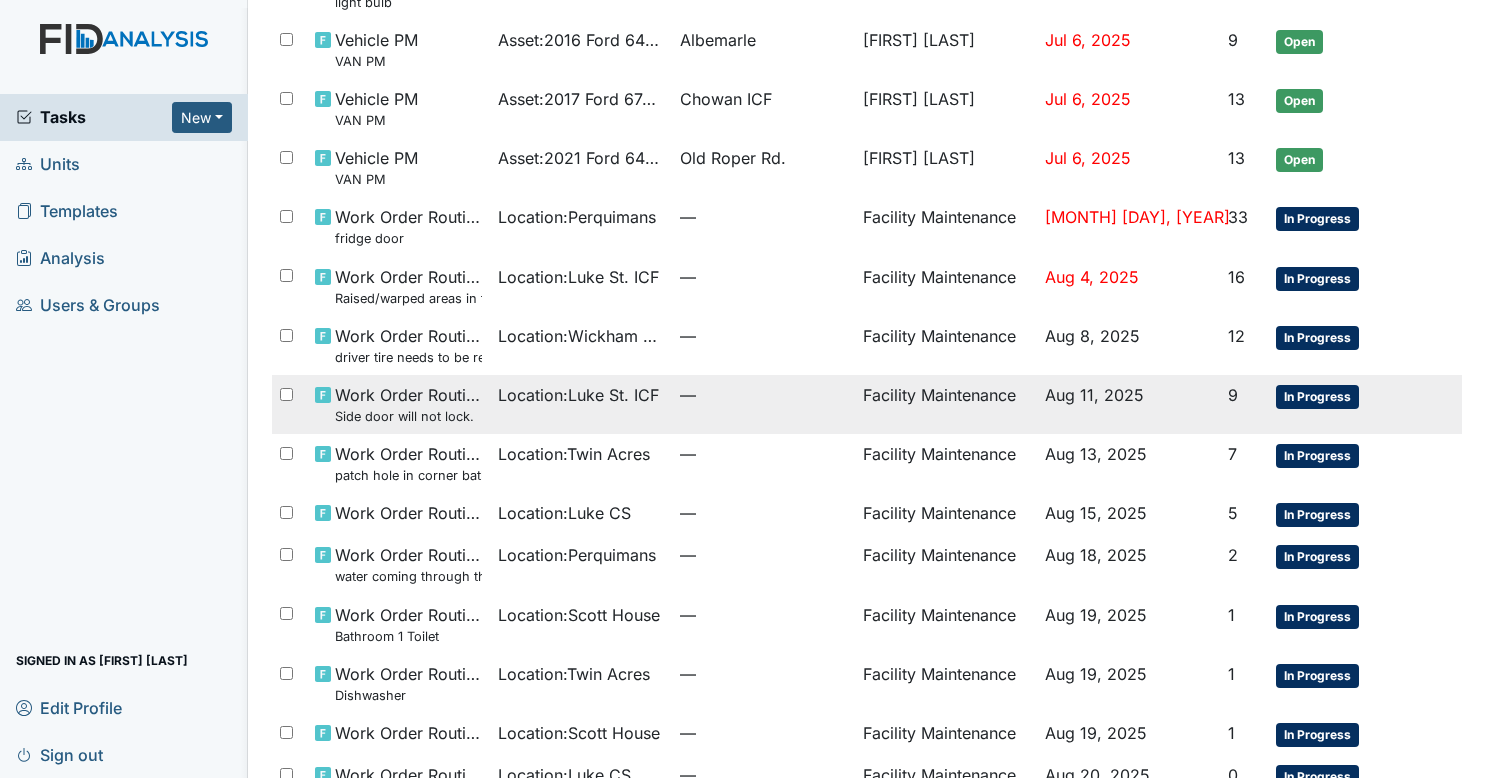 click on "—" at bounding box center (763, 395) 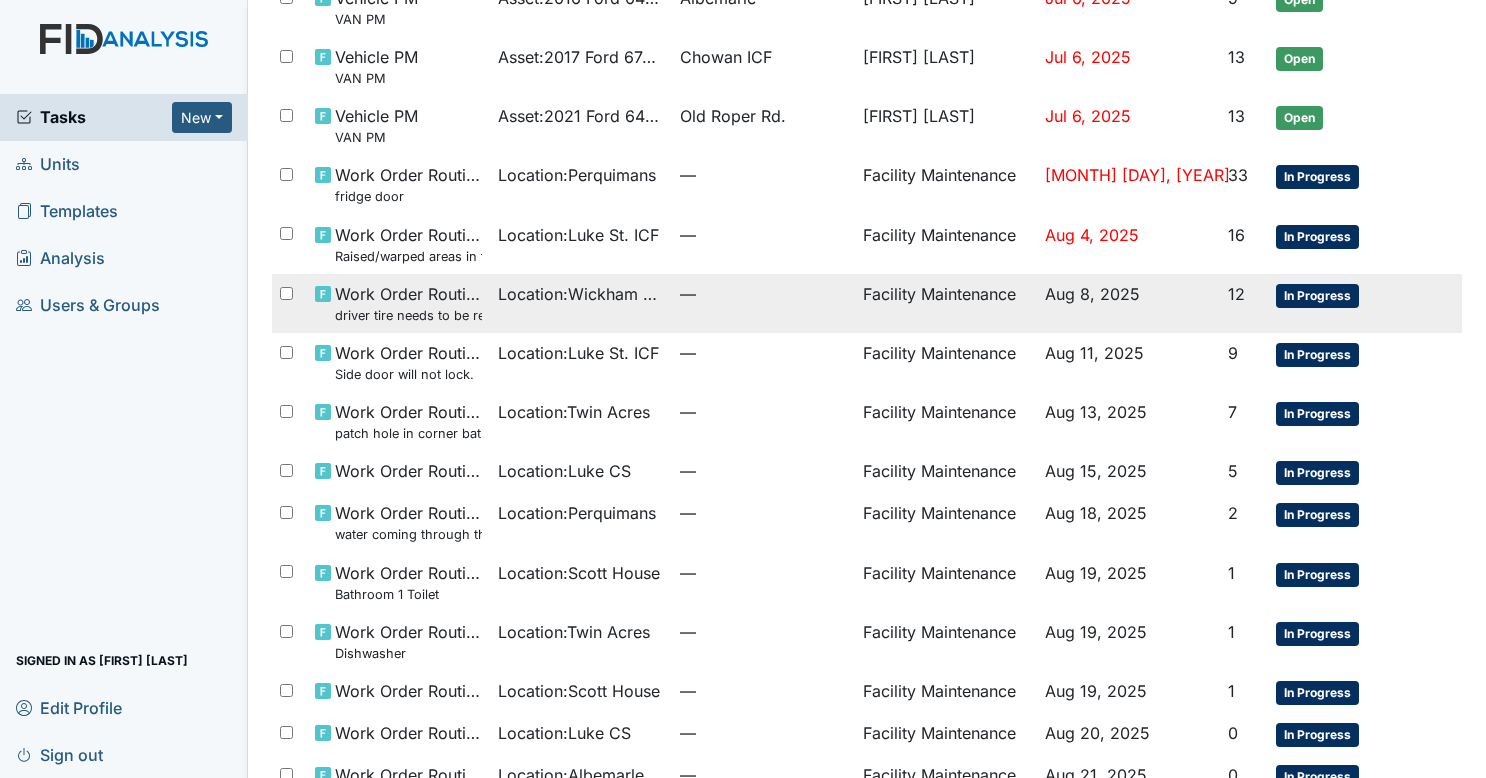 scroll, scrollTop: 782, scrollLeft: 0, axis: vertical 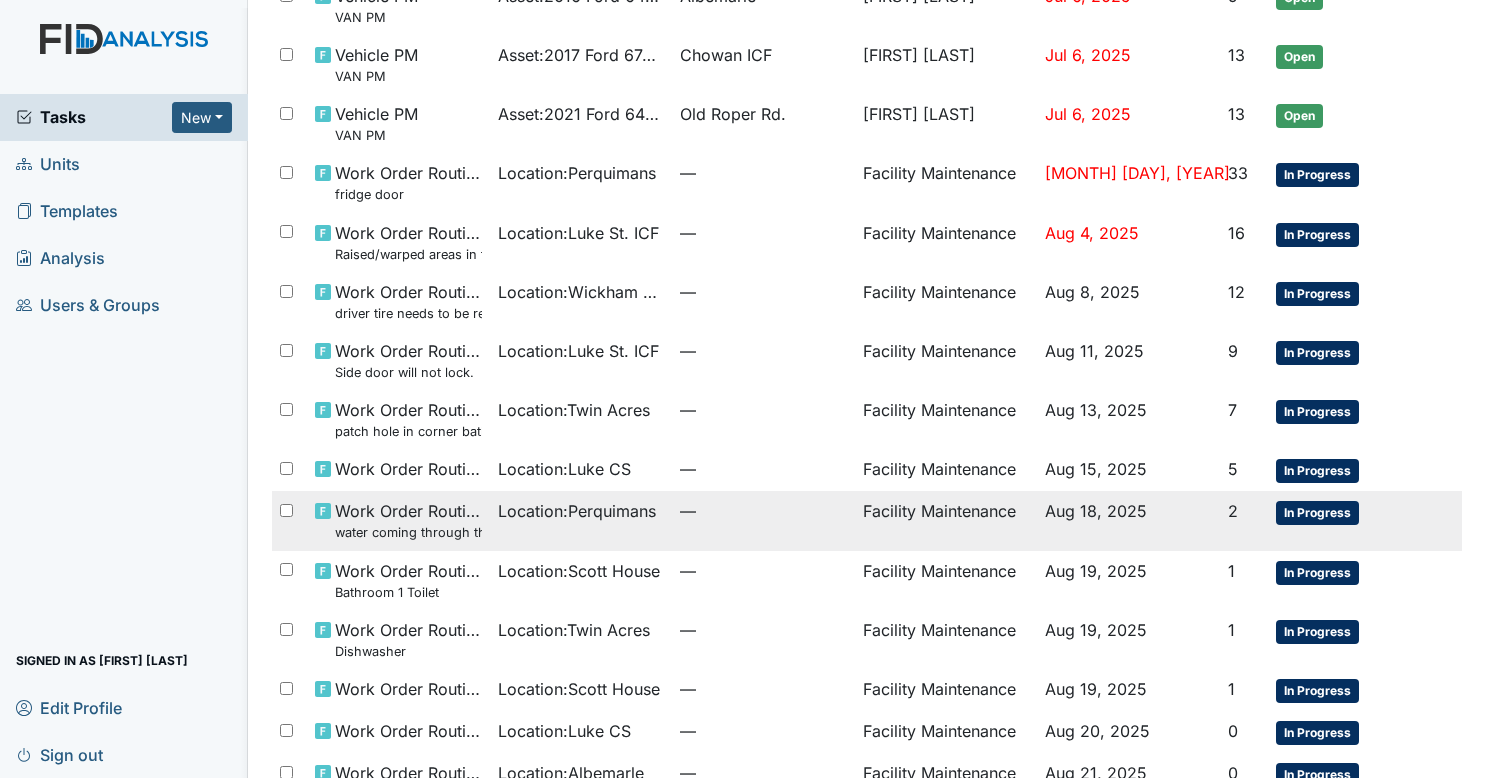 click on "water coming through the floor" at bounding box center [408, 532] 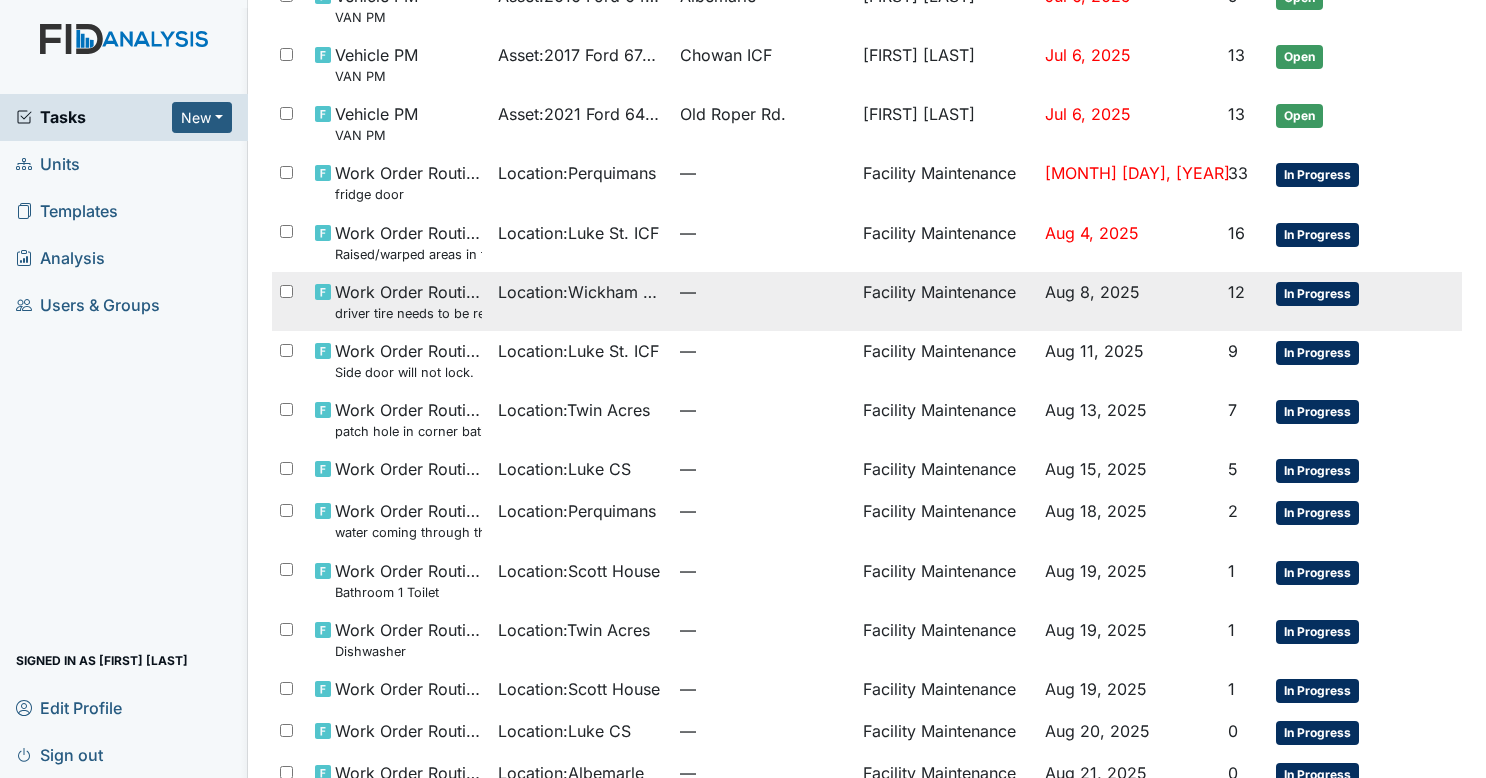 click on "—" at bounding box center (763, 292) 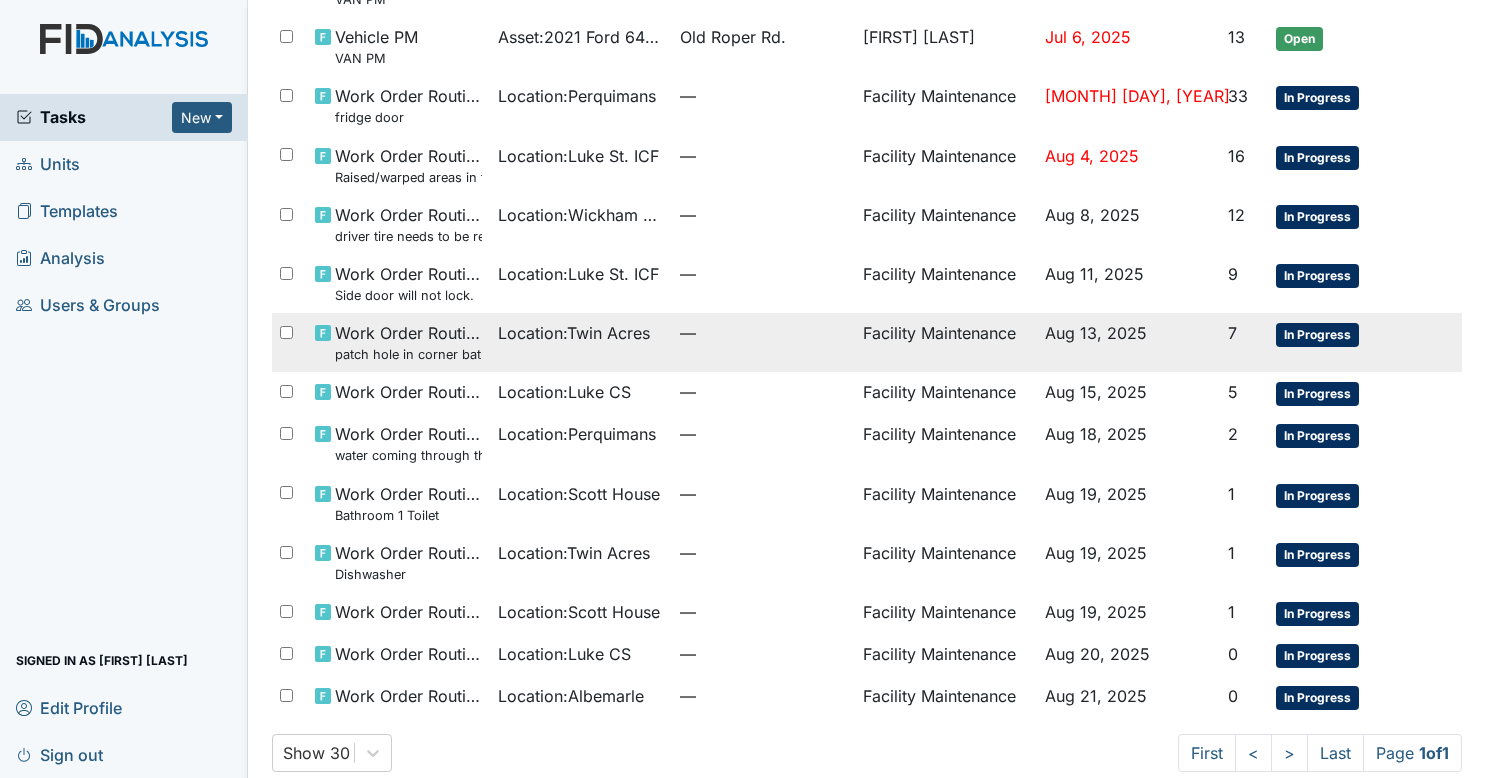 scroll, scrollTop: 860, scrollLeft: 0, axis: vertical 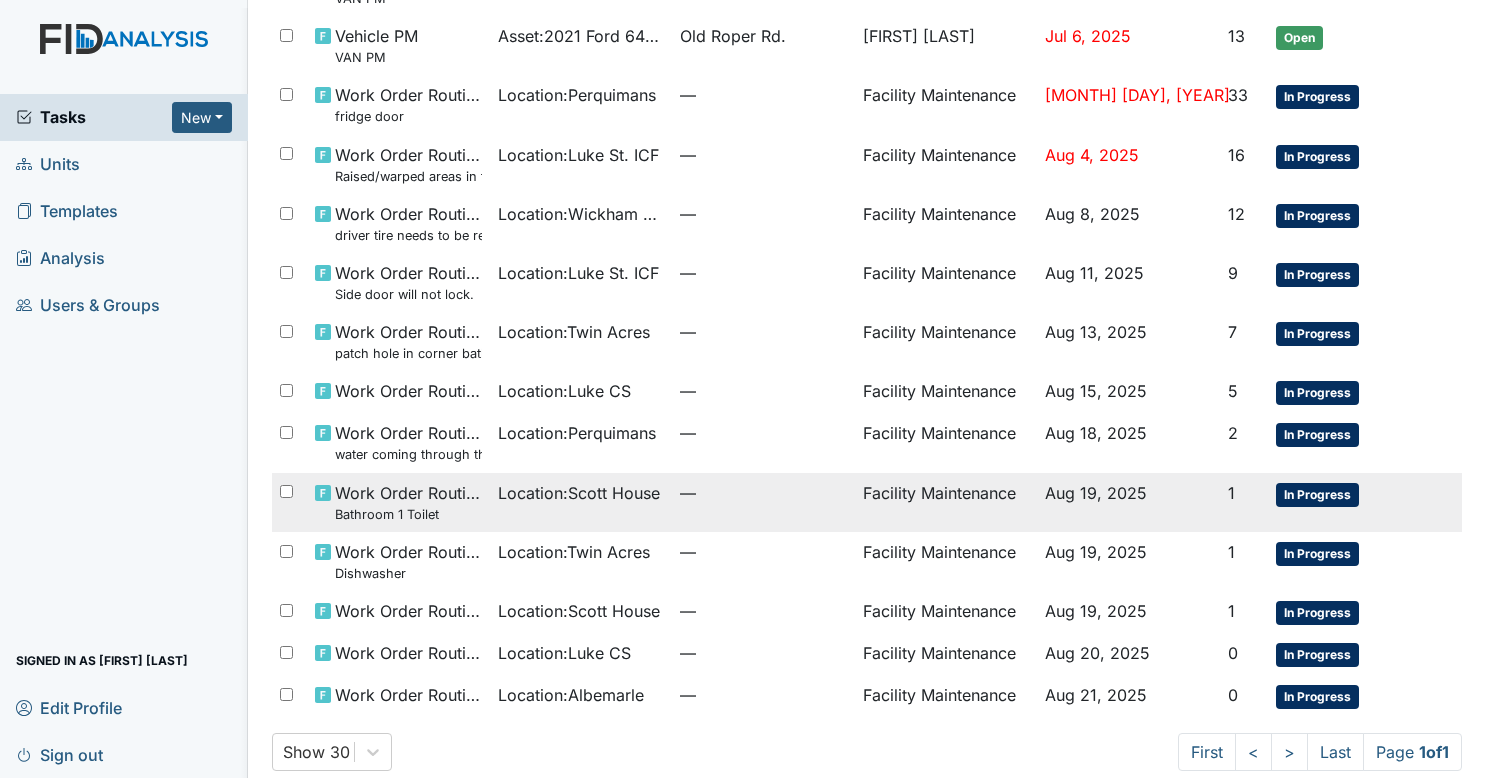 click on "Location :  Scott House" at bounding box center (581, 502) 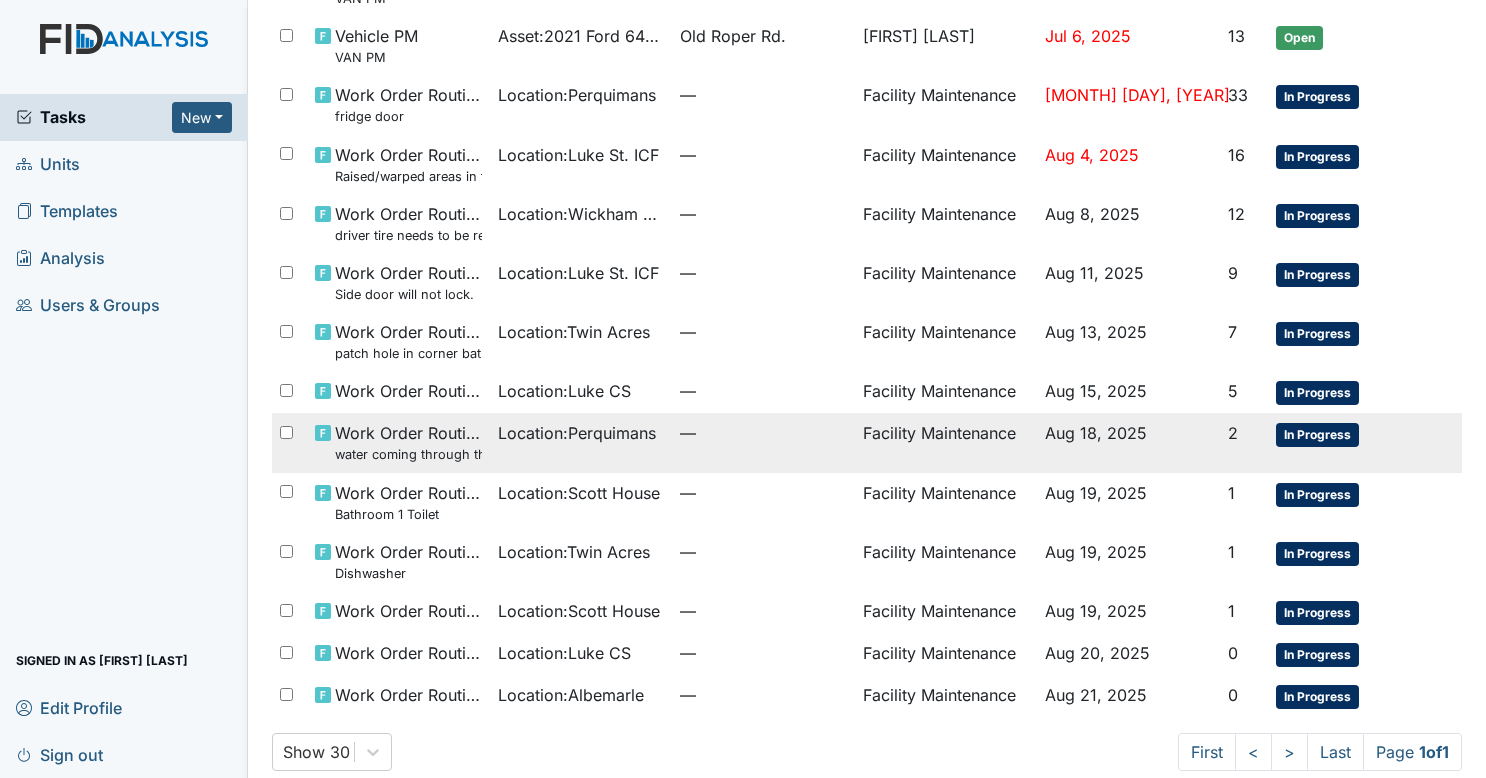 scroll, scrollTop: 882, scrollLeft: 0, axis: vertical 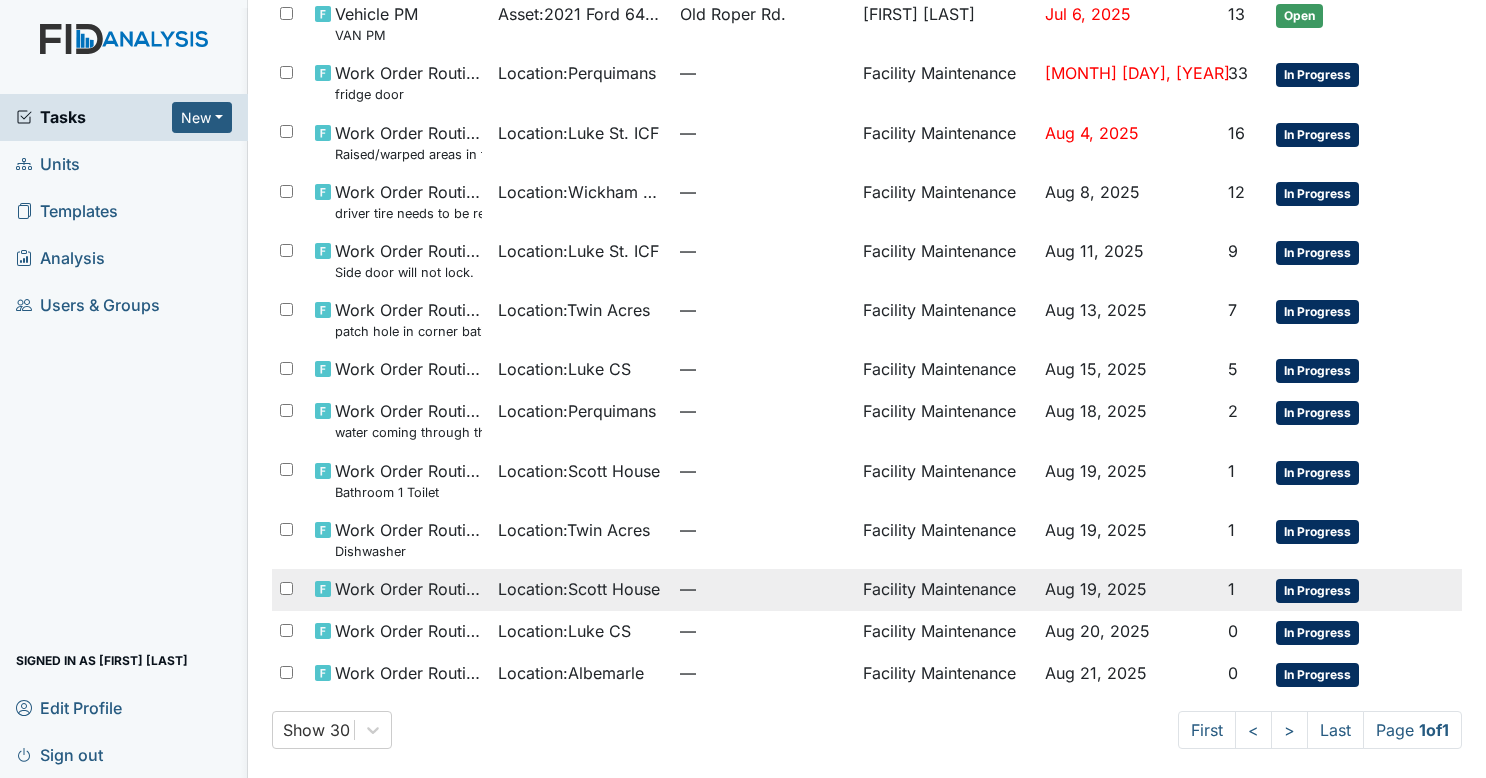 click on "Location :  Scott House" at bounding box center (581, 590) 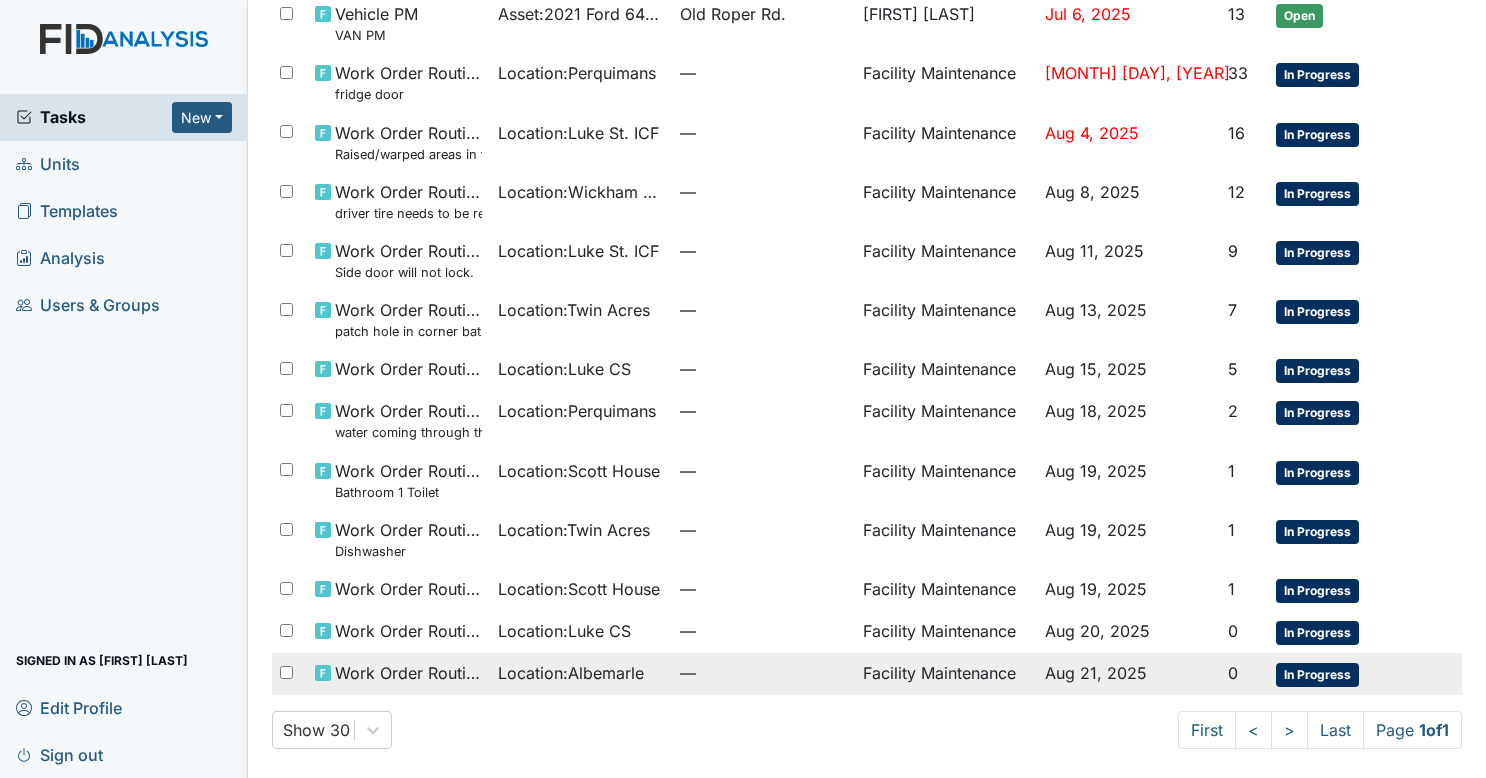 click on "Location :  Albemarle" at bounding box center (571, 673) 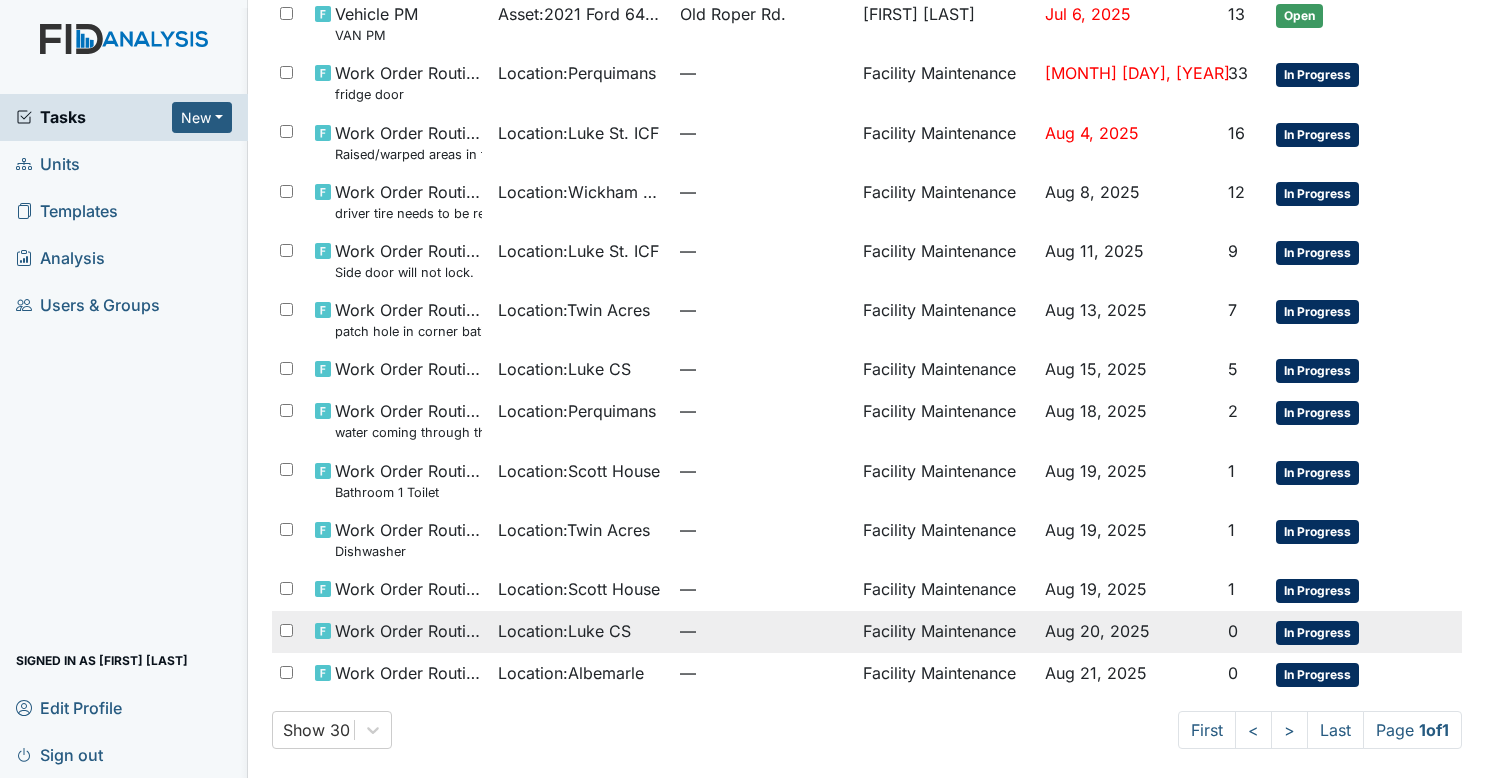 click on "Location :  Luke CS" at bounding box center [564, 631] 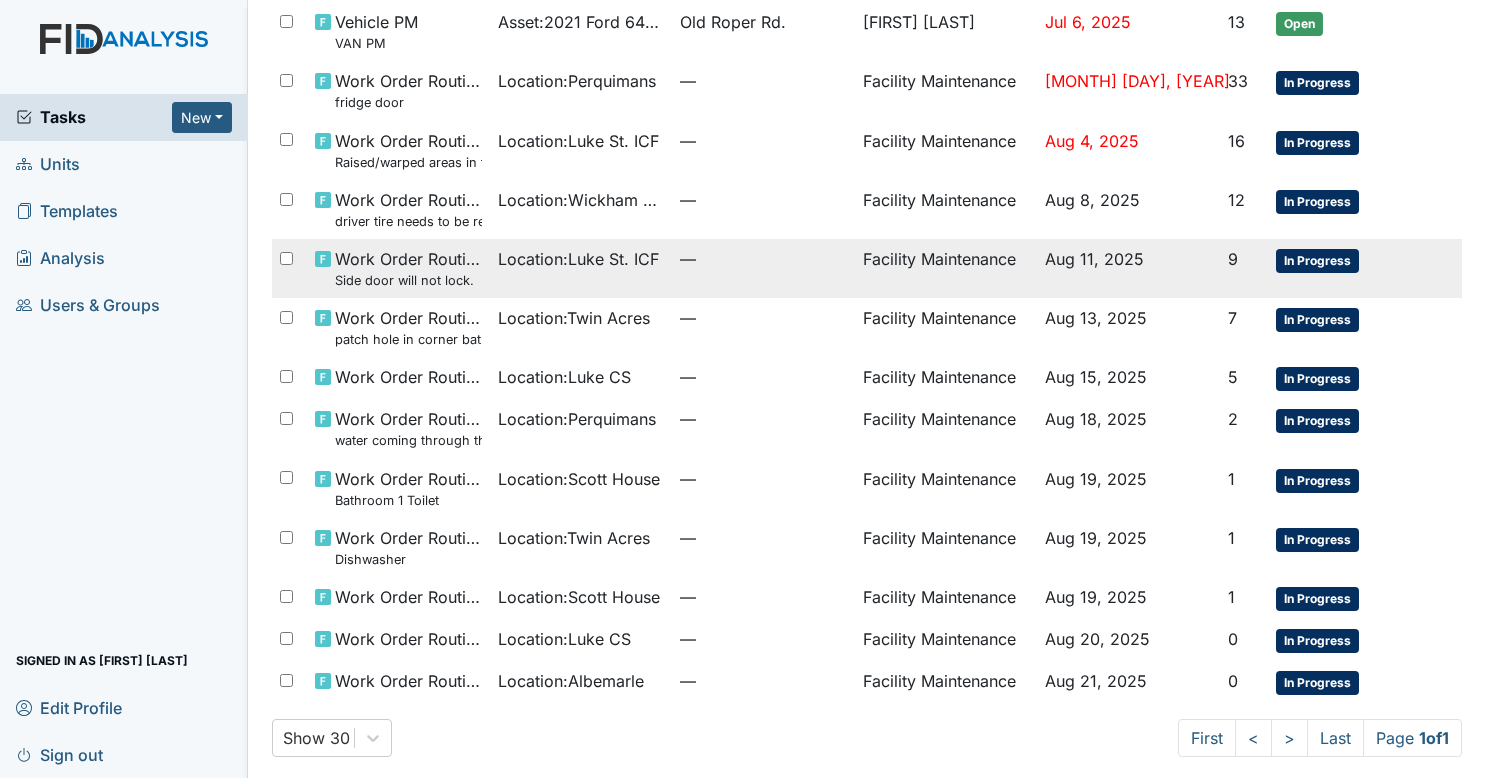 scroll, scrollTop: 882, scrollLeft: 0, axis: vertical 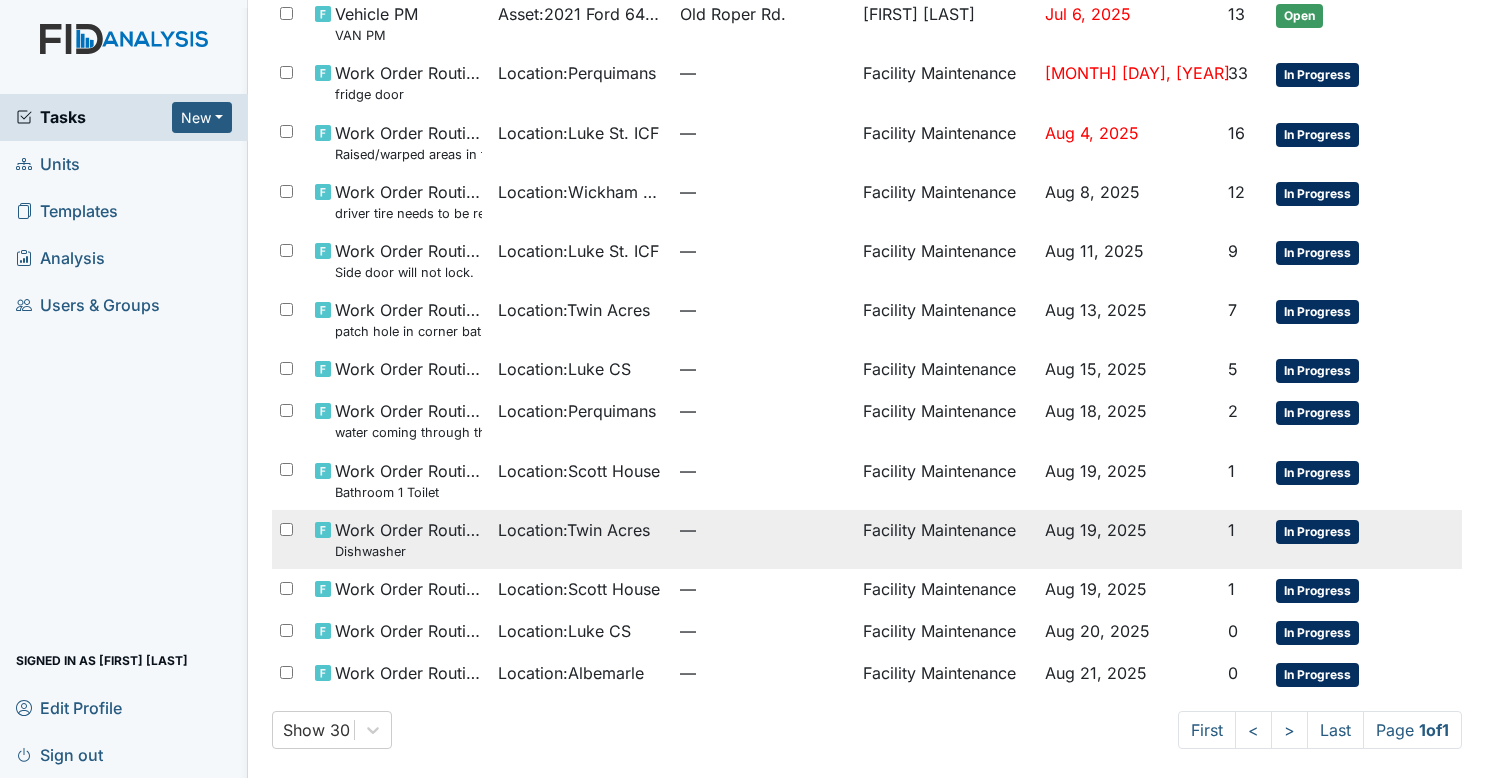 click on "—" at bounding box center [763, 539] 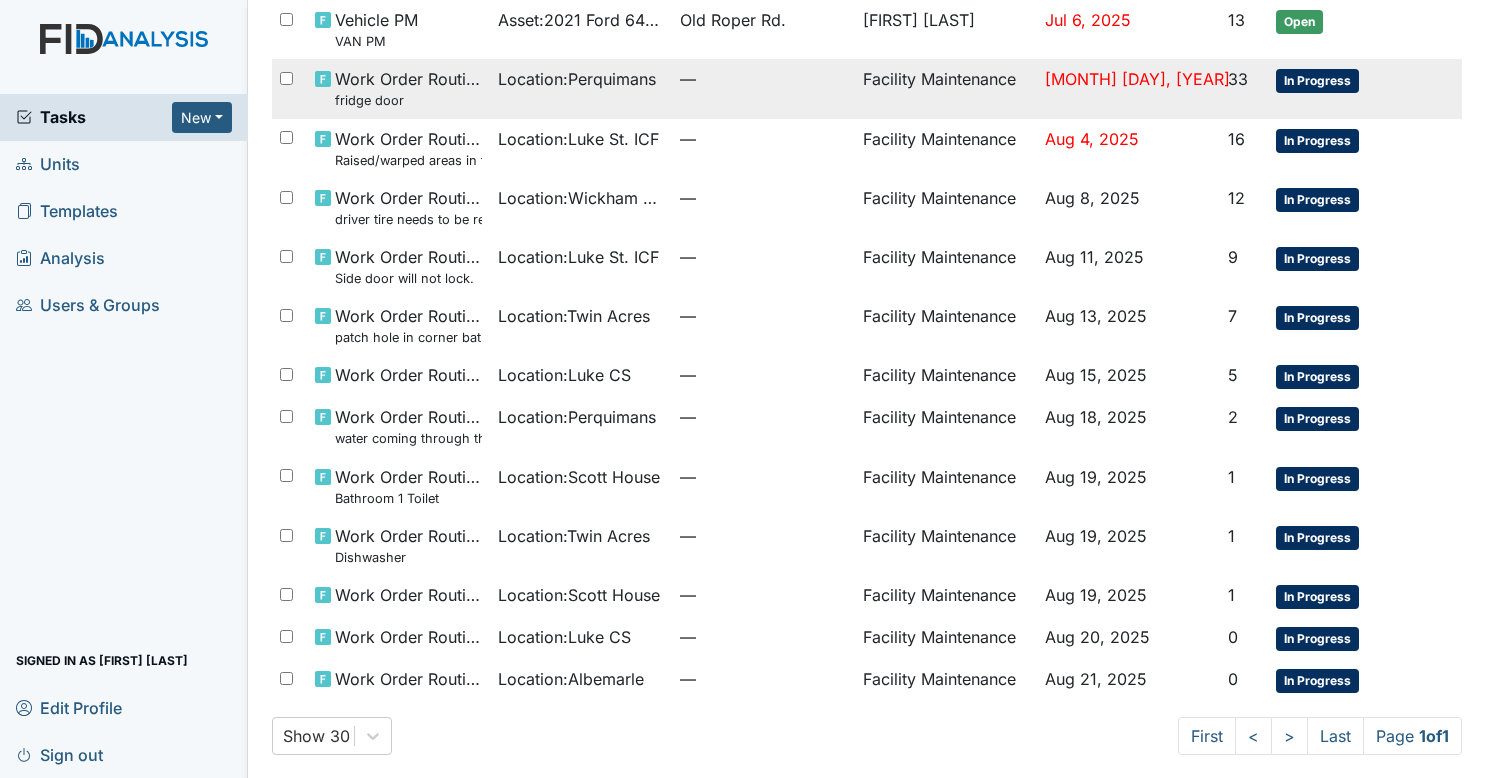 scroll, scrollTop: 882, scrollLeft: 0, axis: vertical 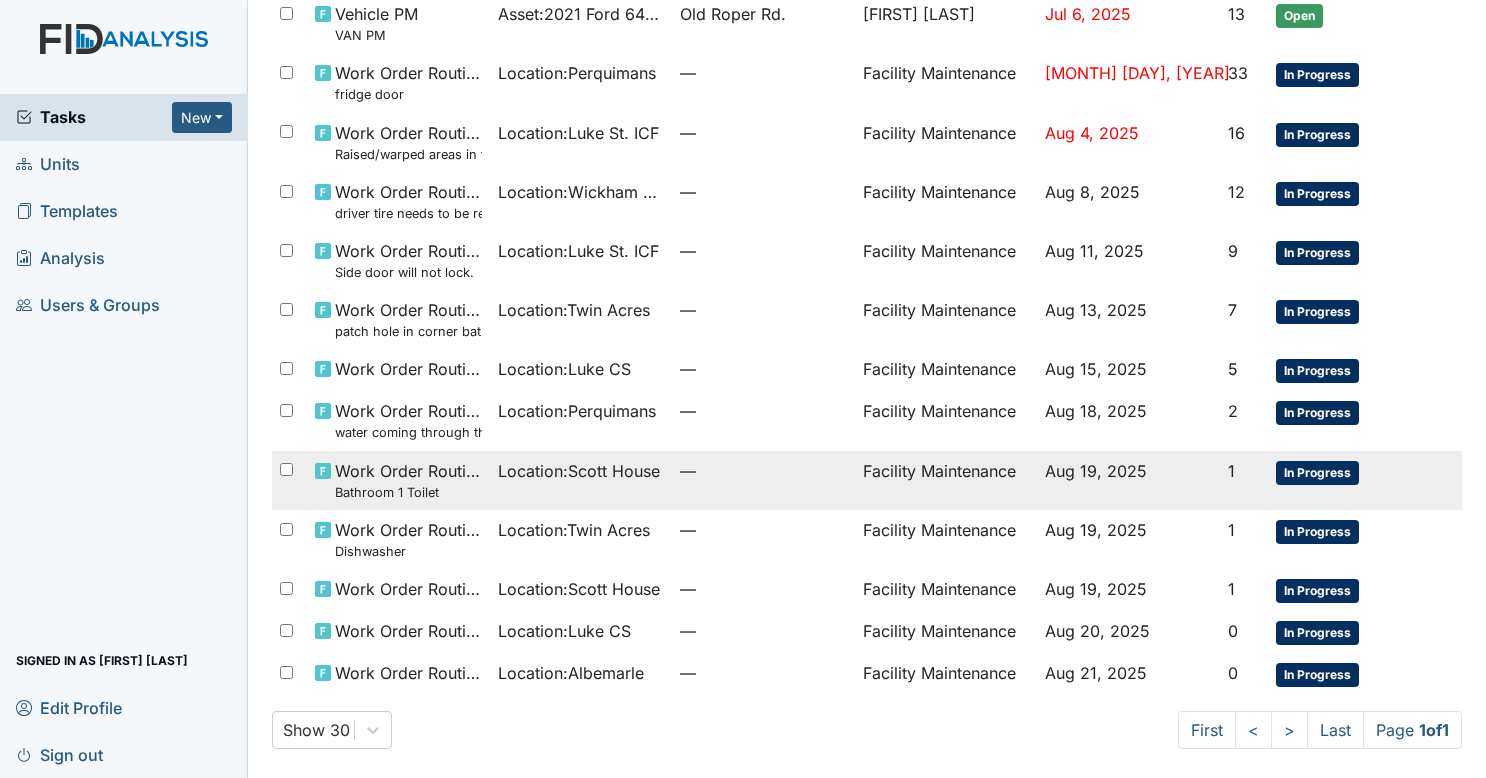click on "—" at bounding box center (763, 471) 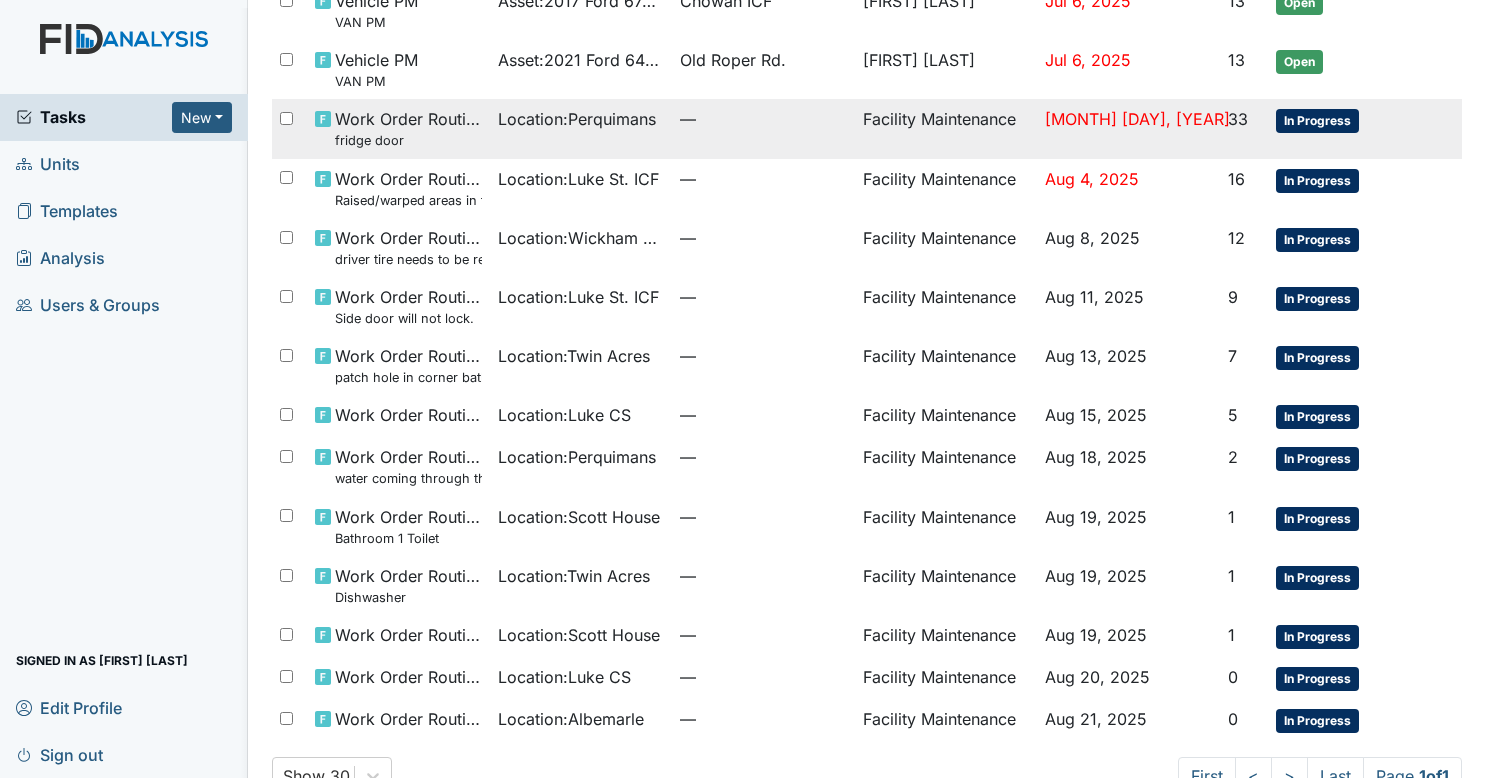 scroll, scrollTop: 842, scrollLeft: 0, axis: vertical 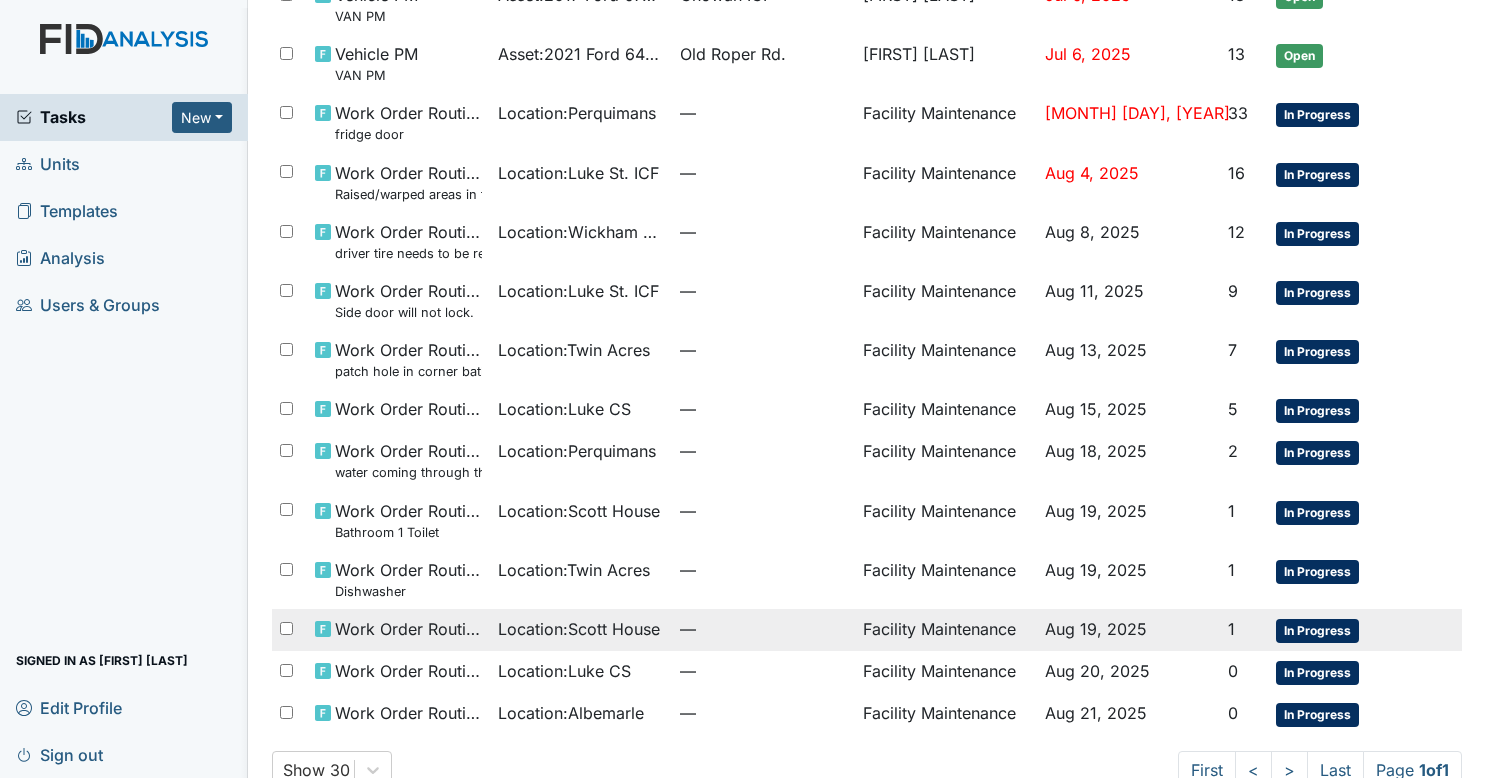 click on "—" at bounding box center (763, 629) 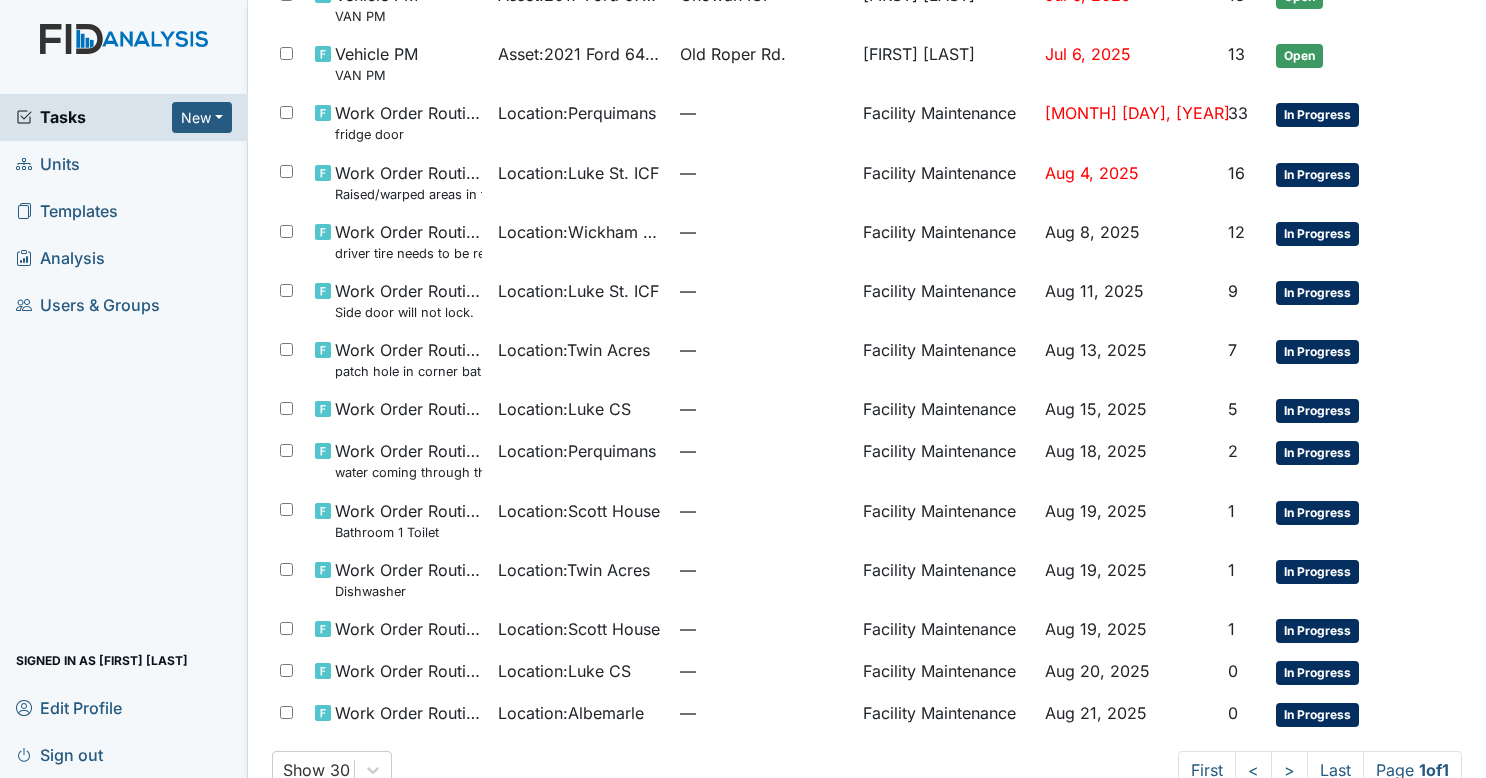 click on "Sign out" at bounding box center [124, 754] 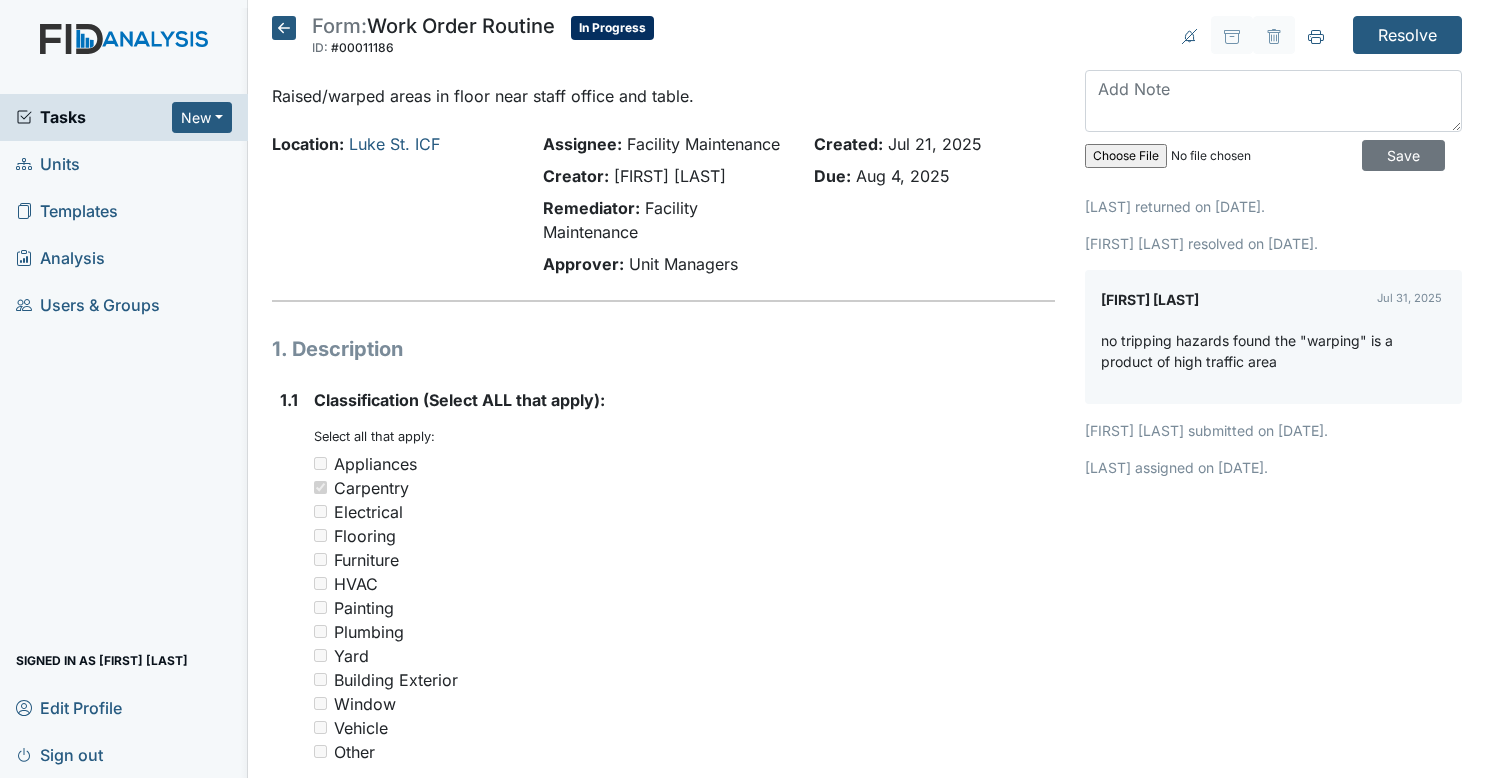 scroll, scrollTop: 0, scrollLeft: 0, axis: both 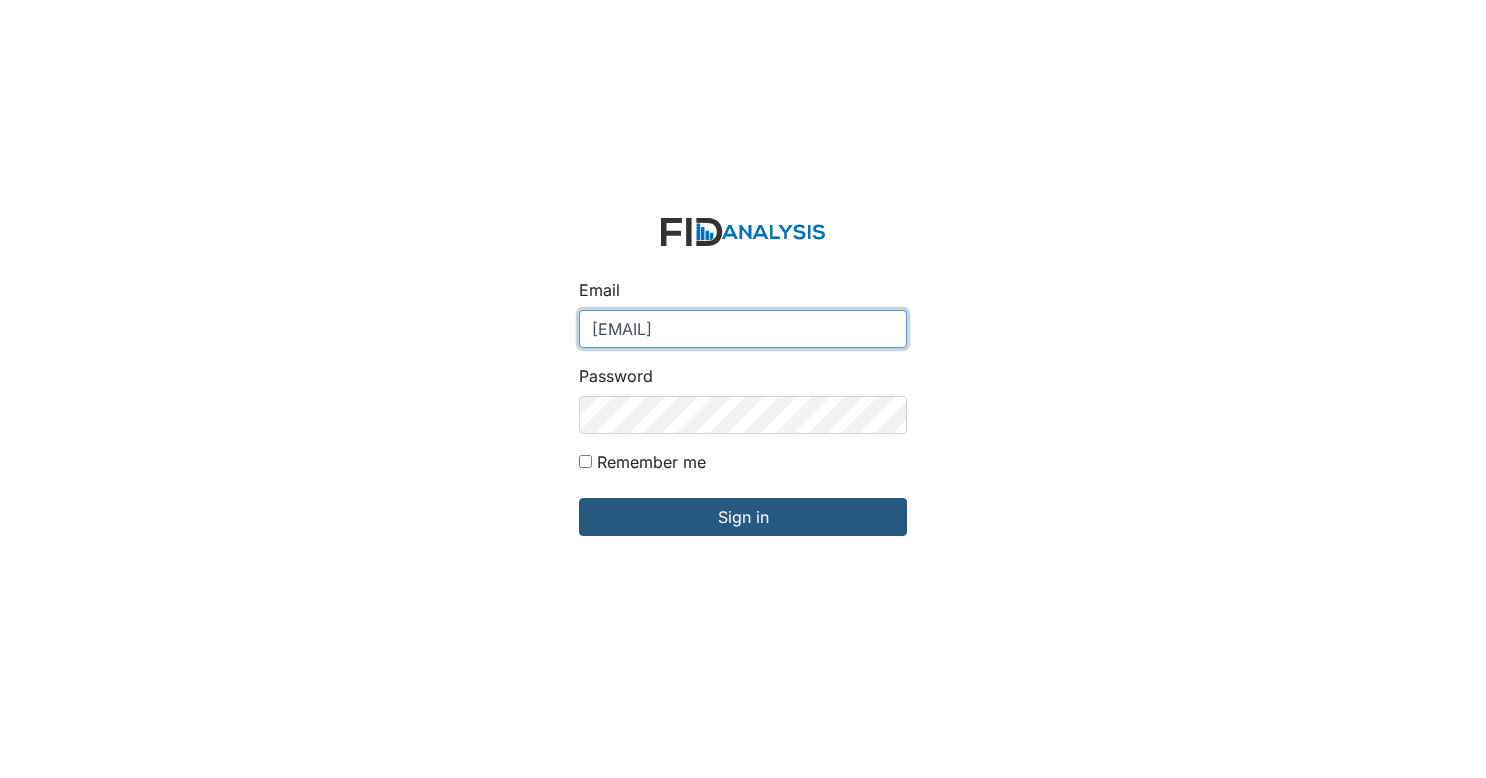 click on "arollins@lifeincorporated.com" at bounding box center (743, 329) 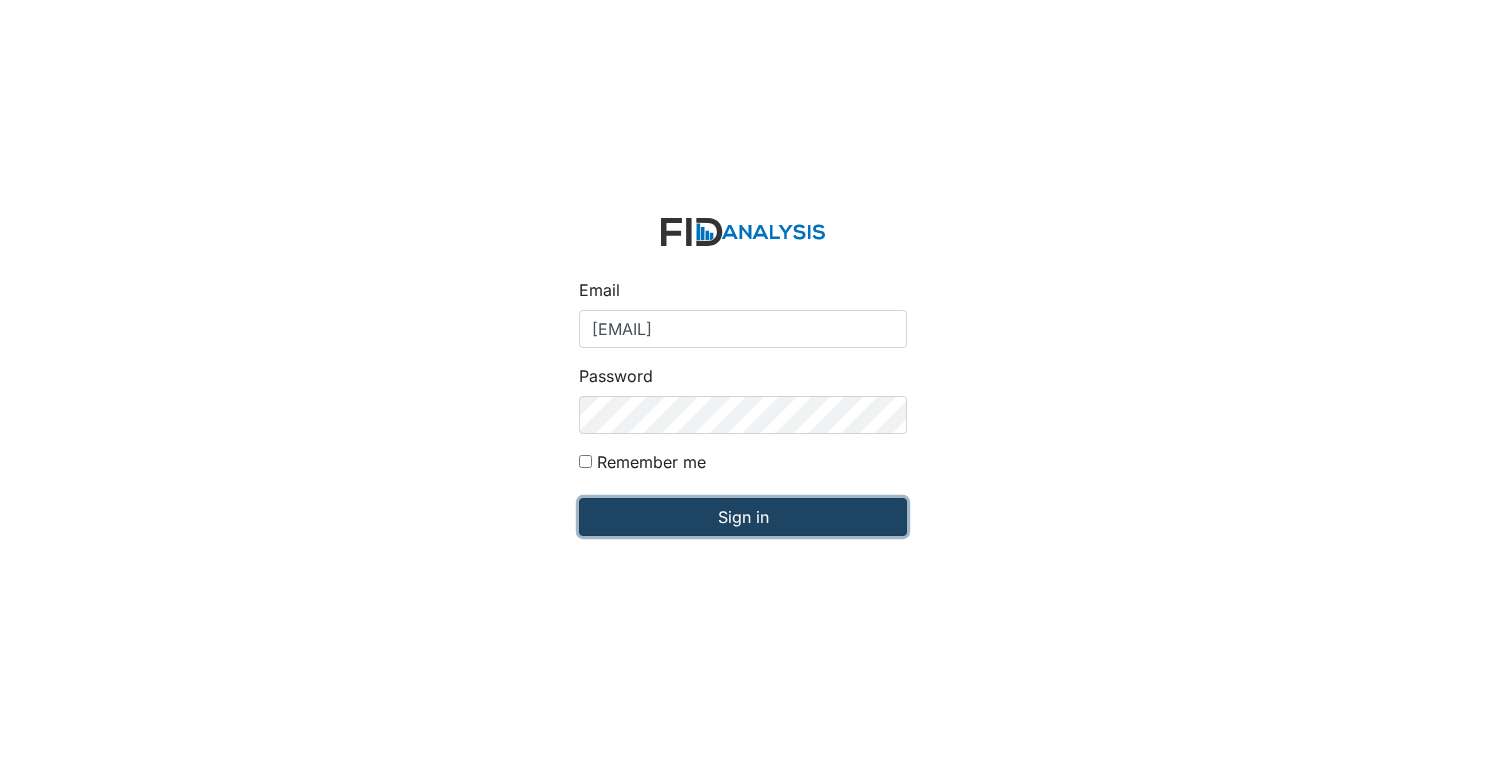 click on "Sign in" at bounding box center (743, 517) 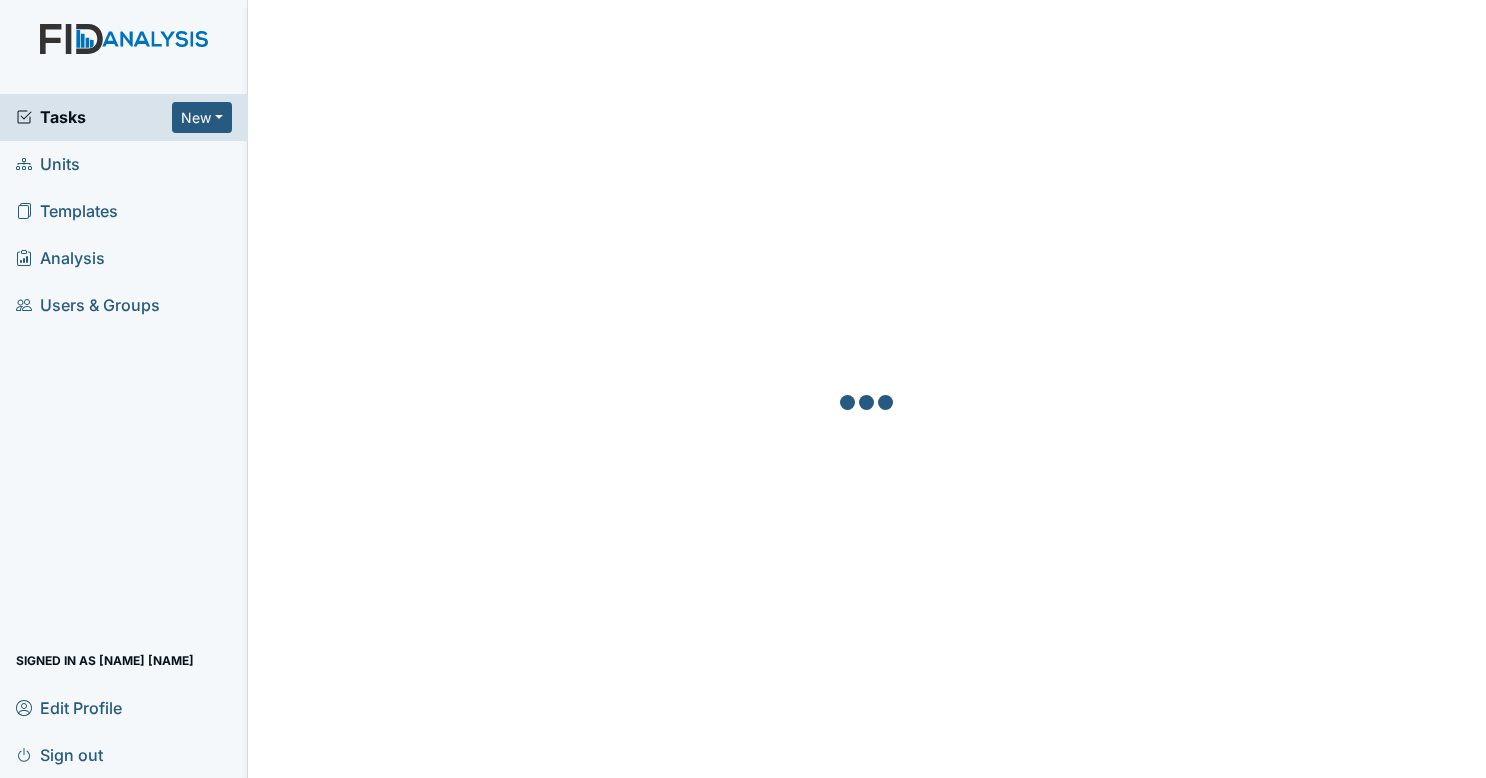 scroll, scrollTop: 0, scrollLeft: 0, axis: both 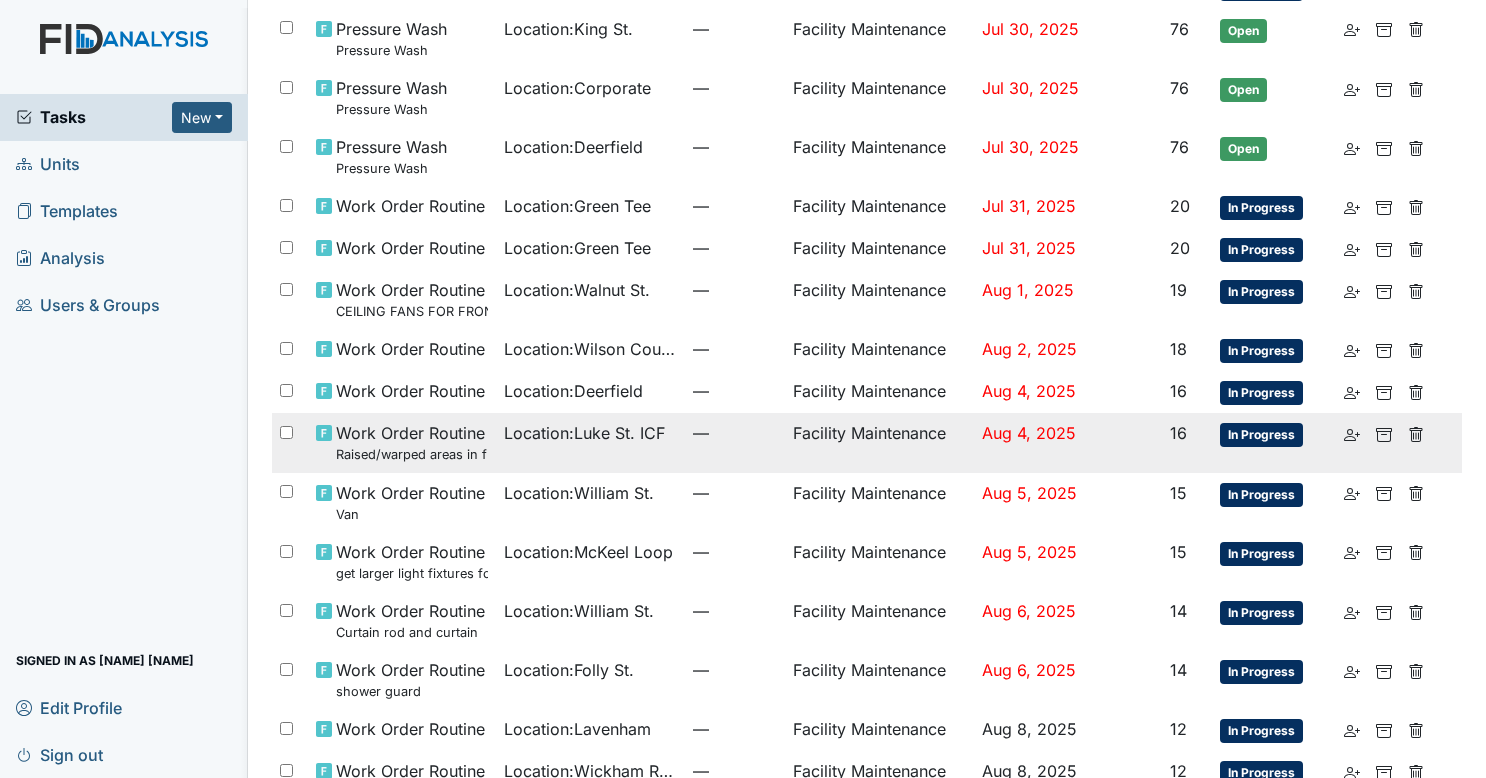 click on "Location :  Luke St. ICF" at bounding box center (584, 433) 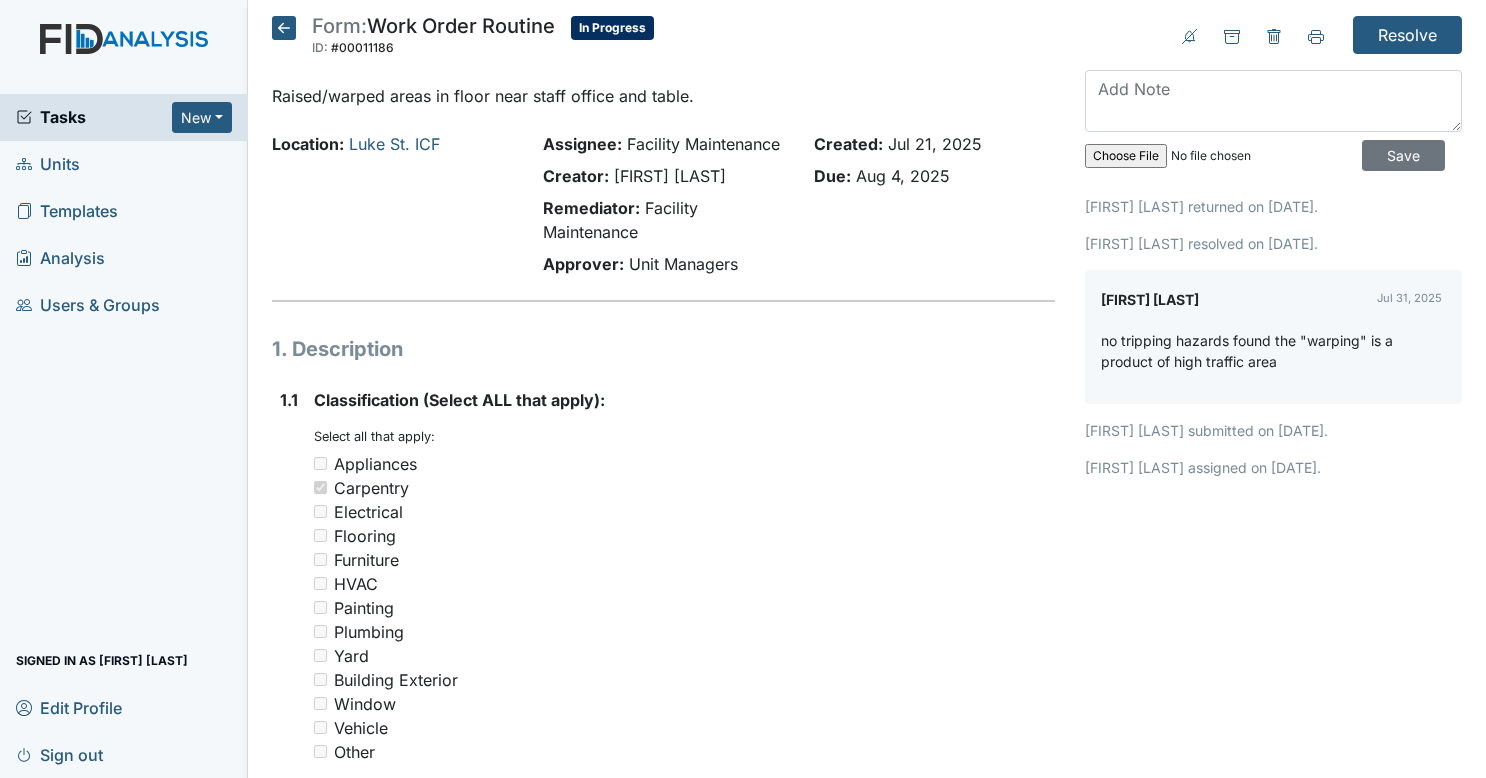 scroll, scrollTop: 0, scrollLeft: 0, axis: both 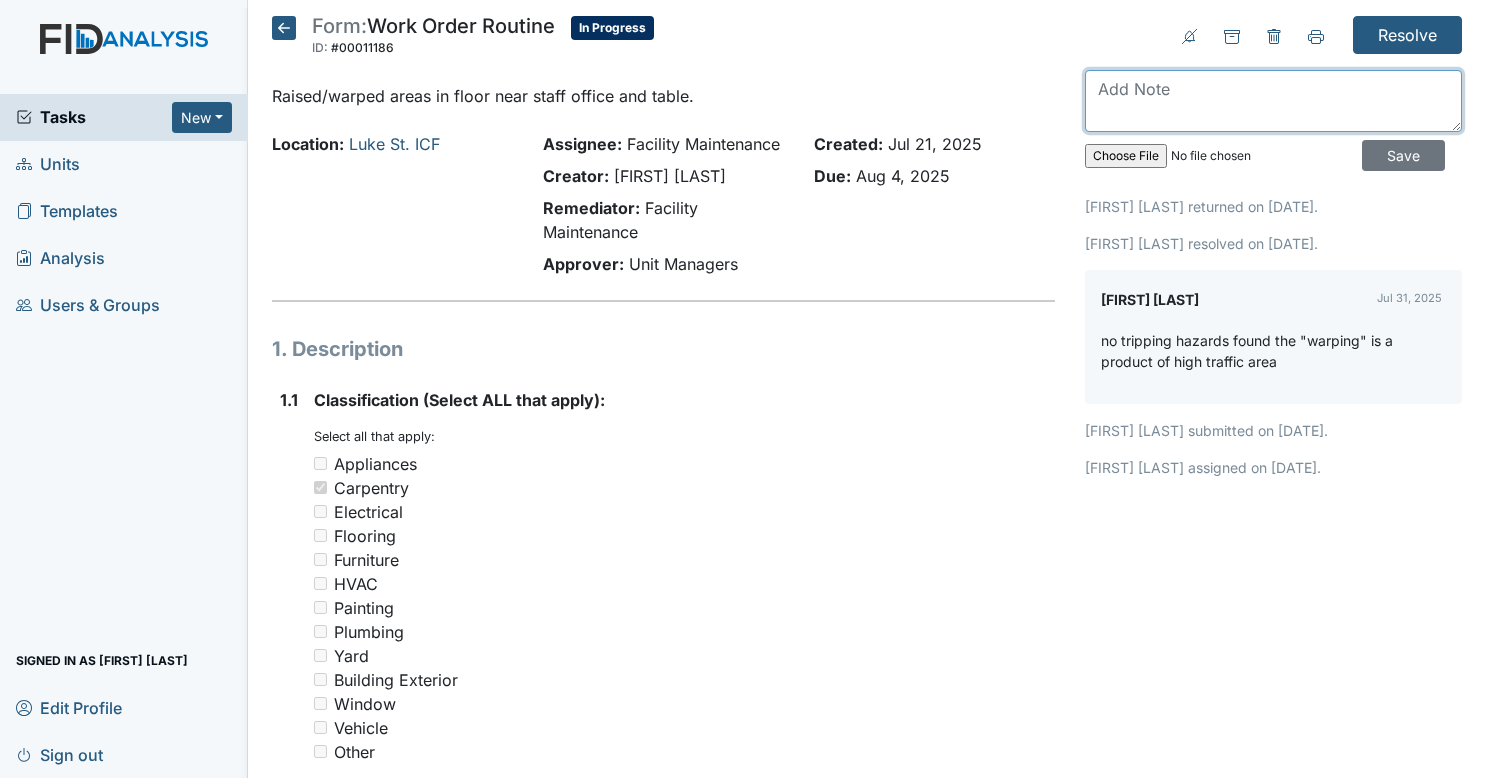 click at bounding box center [1273, 101] 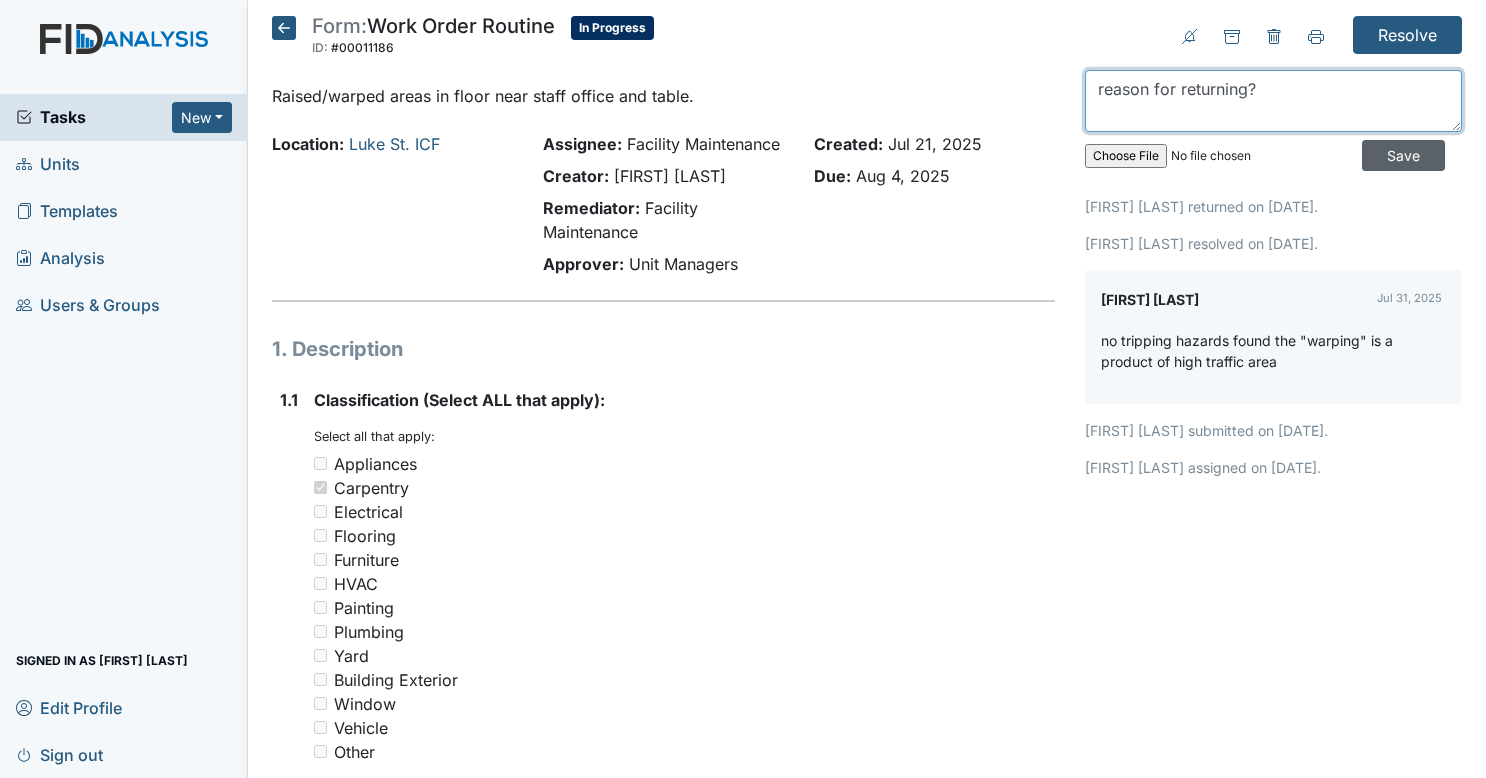 type on "reason for returning?" 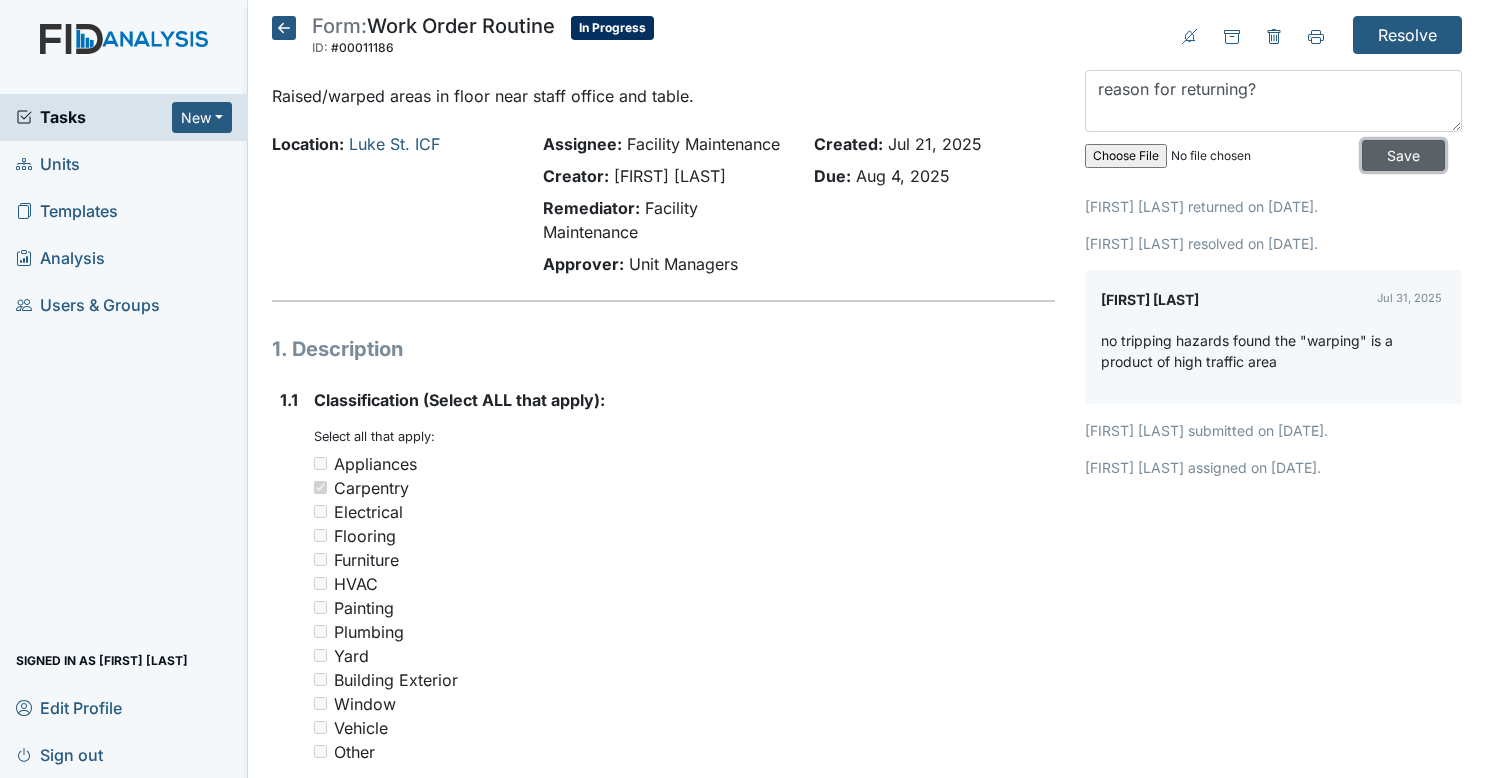 click on "Save" at bounding box center (1403, 155) 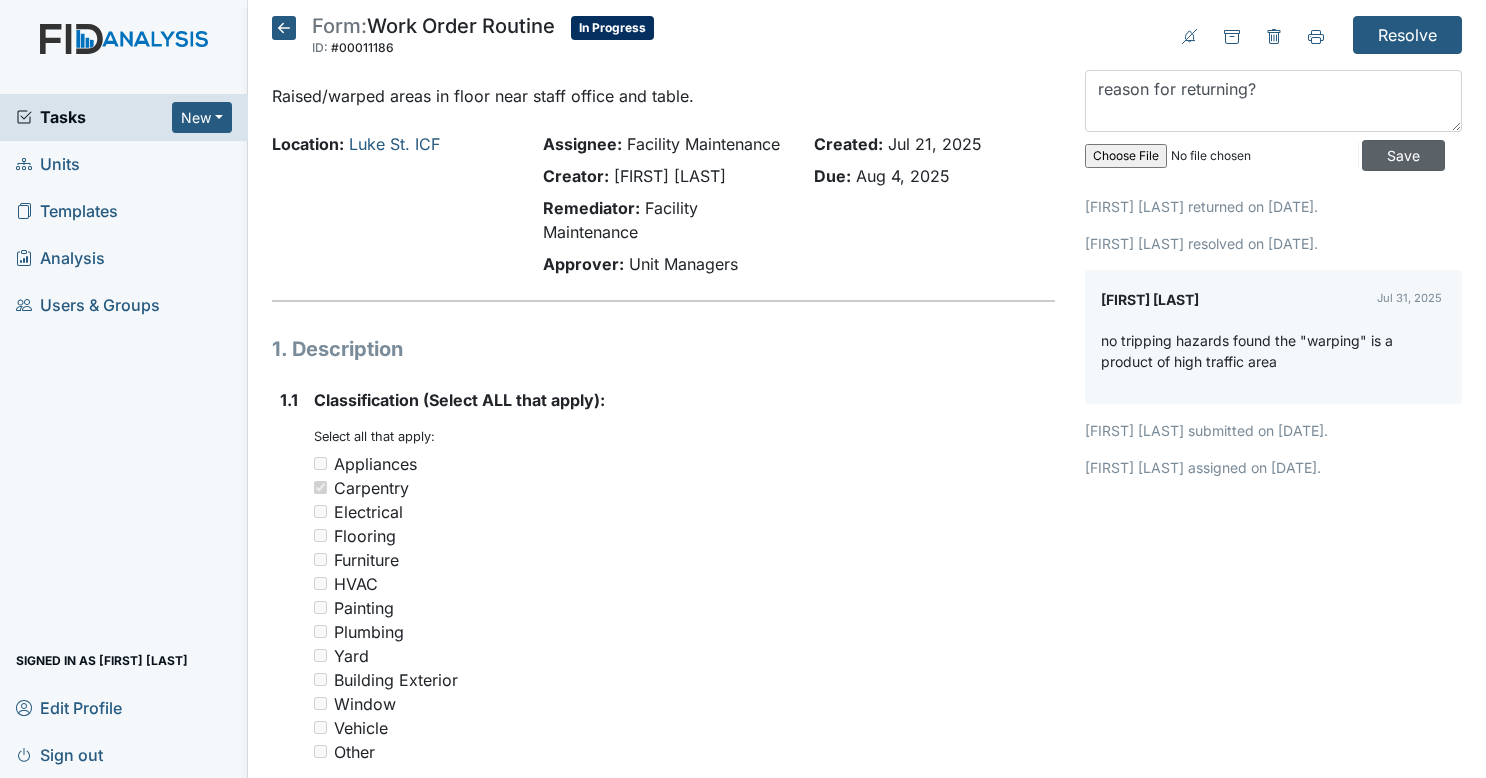 type 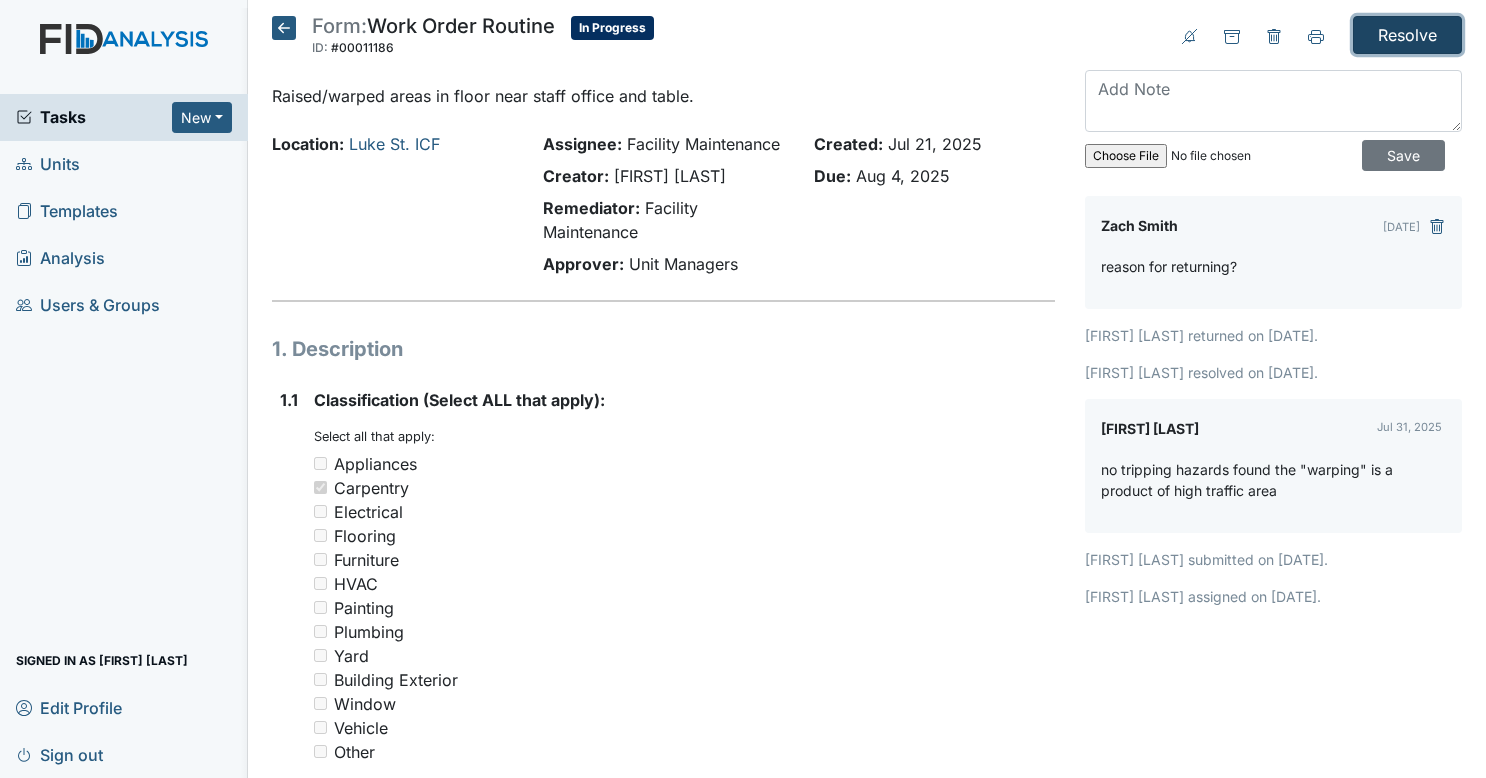 click on "Resolve" at bounding box center (1407, 35) 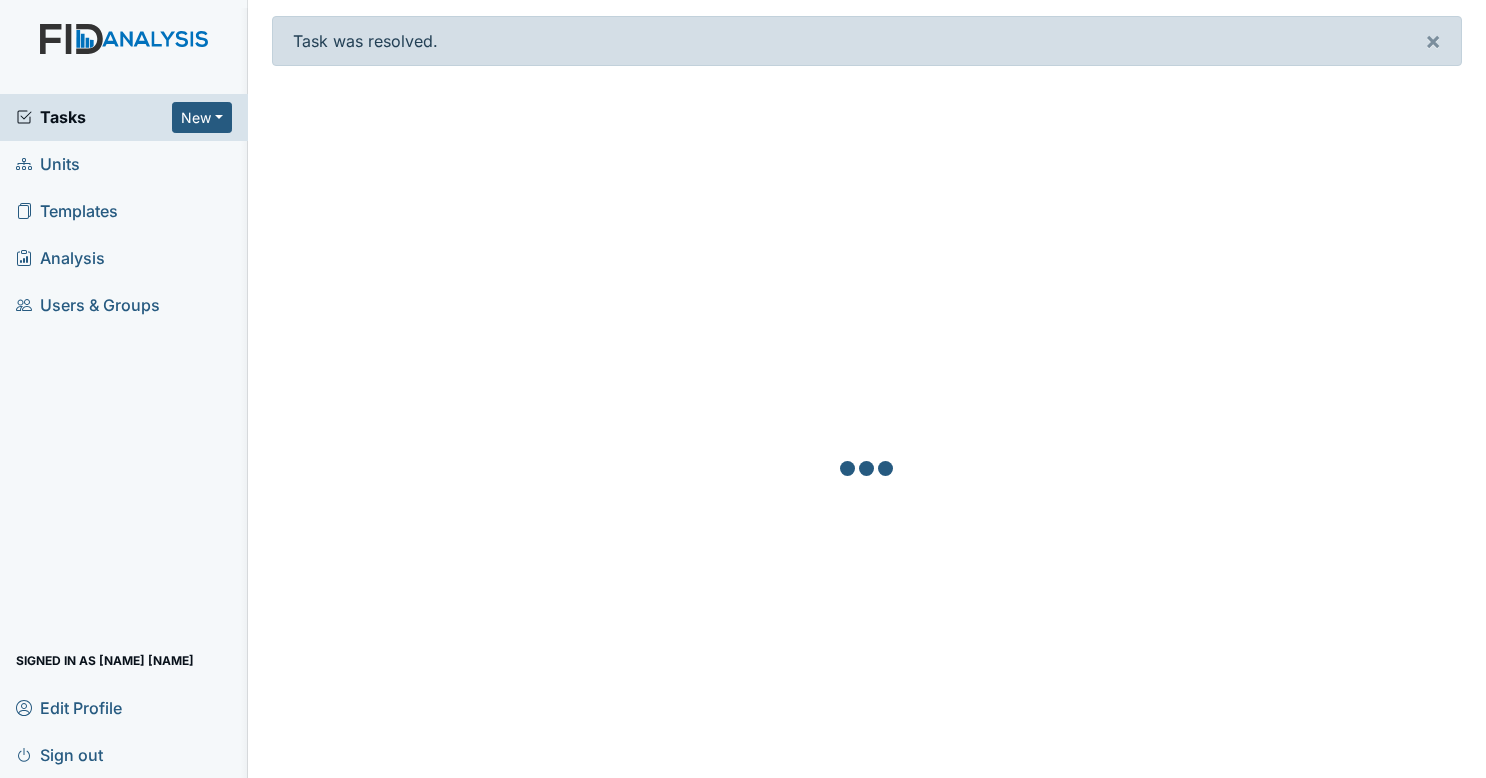scroll, scrollTop: 0, scrollLeft: 0, axis: both 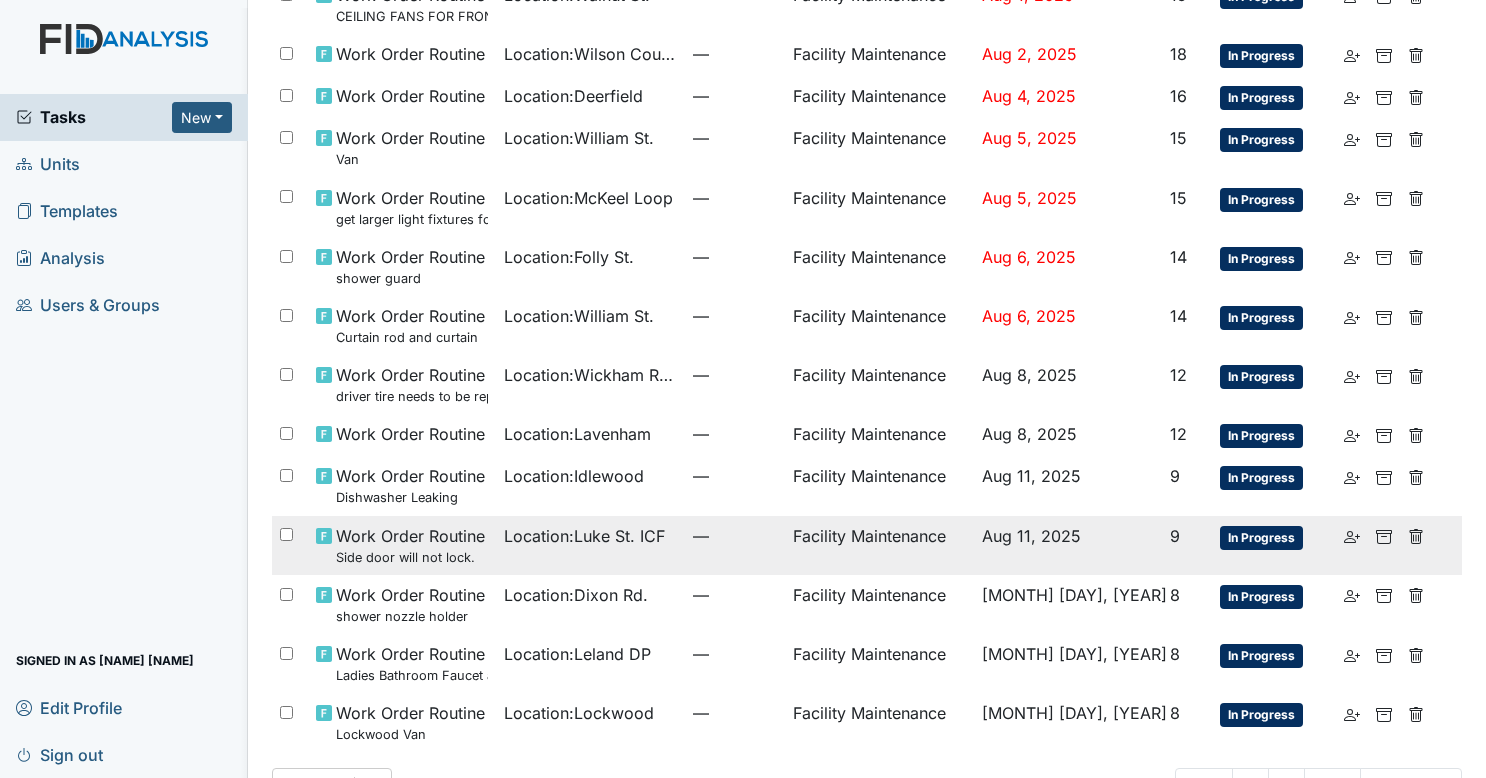 click on "Location :  [STREET] [STREET_NAME]" at bounding box center (590, 545) 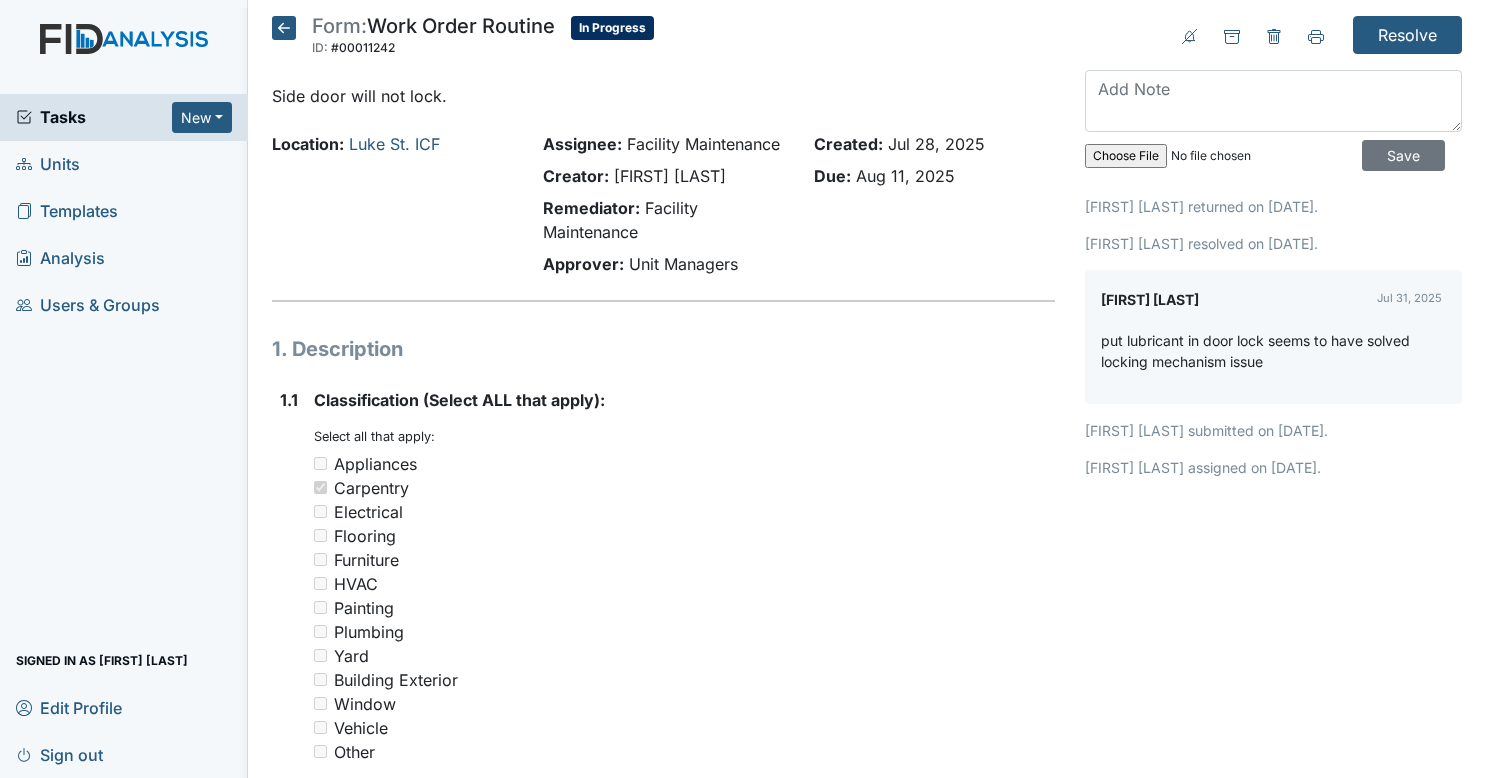 scroll, scrollTop: 0, scrollLeft: 0, axis: both 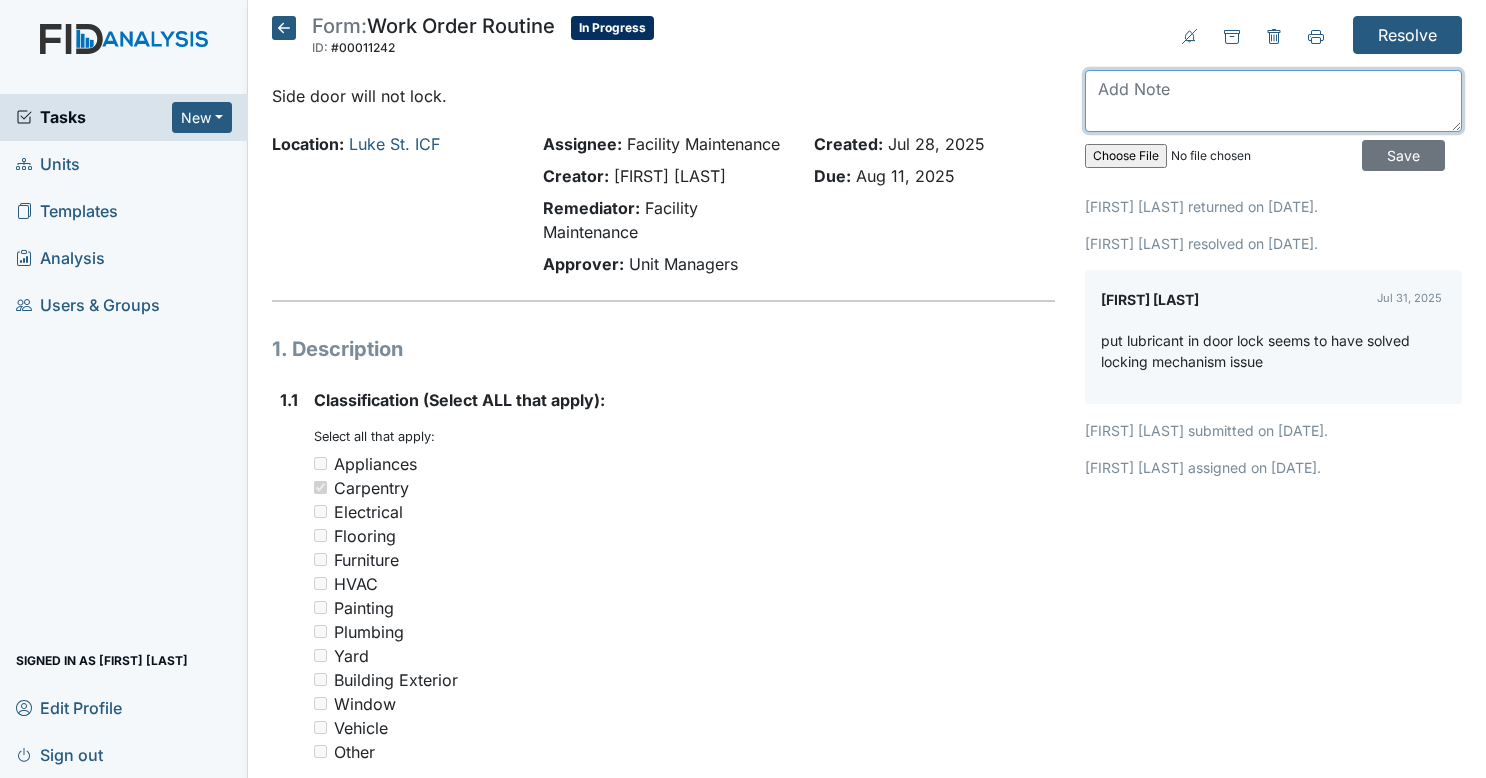 click at bounding box center (1273, 101) 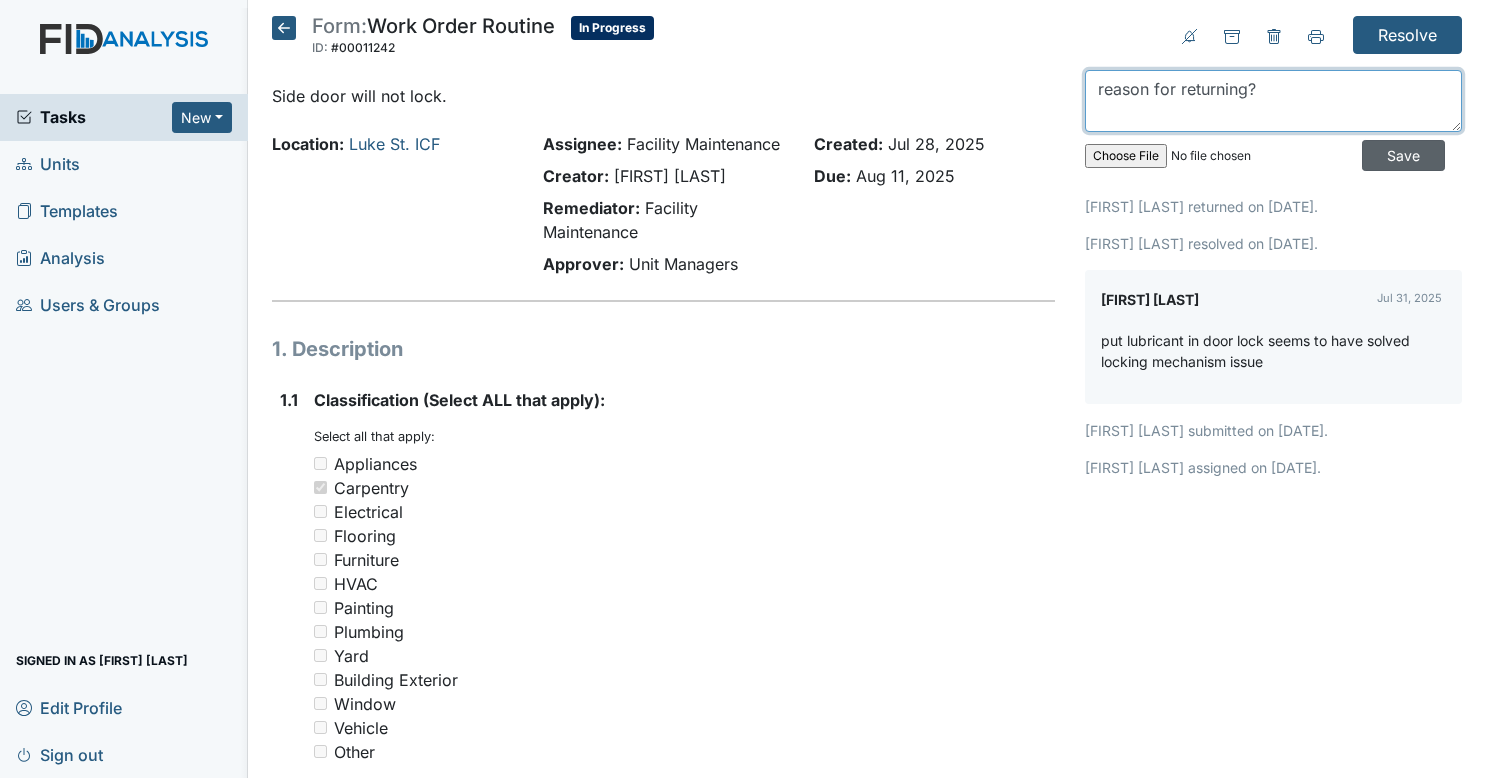 type on "reason for returning?" 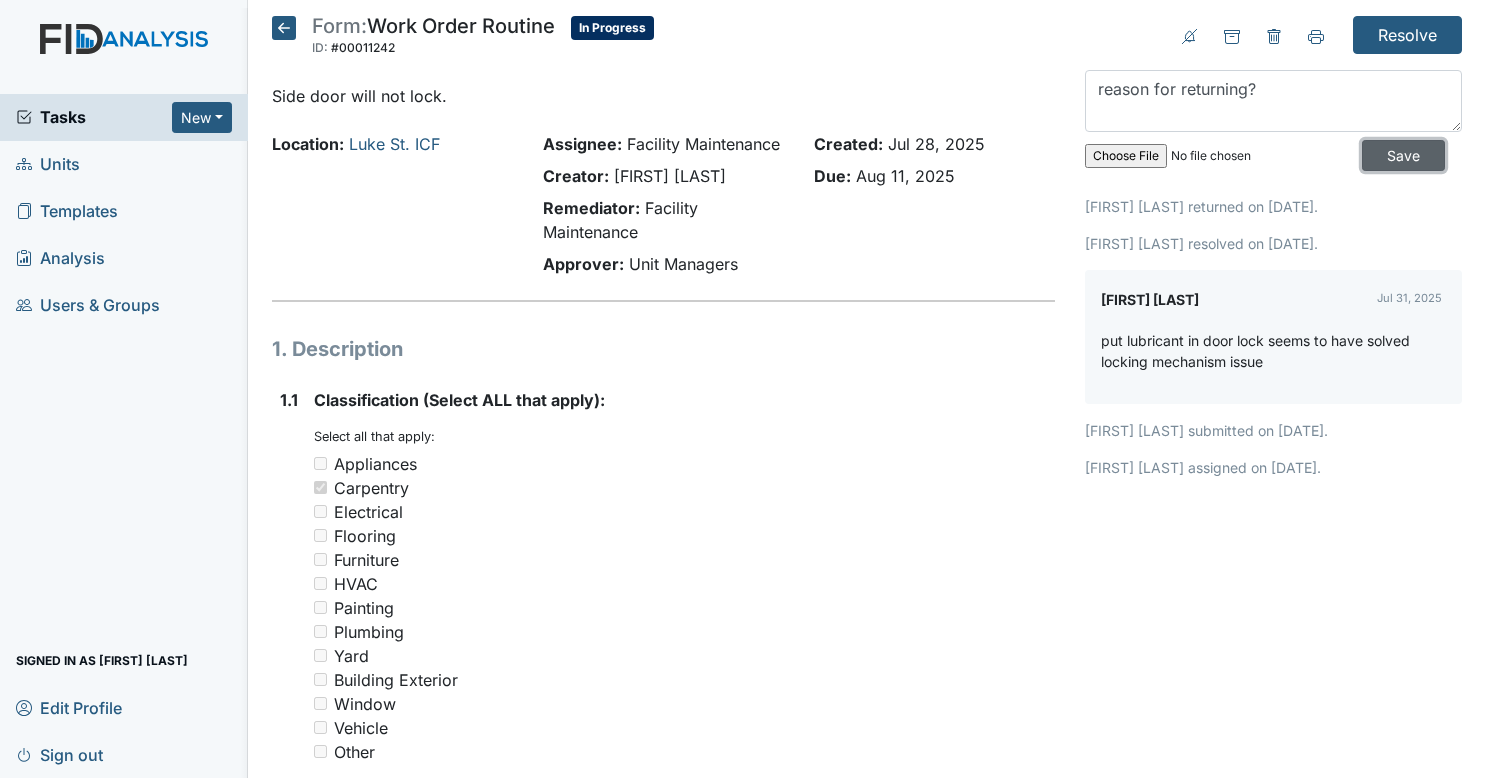 click on "Save" at bounding box center (1403, 155) 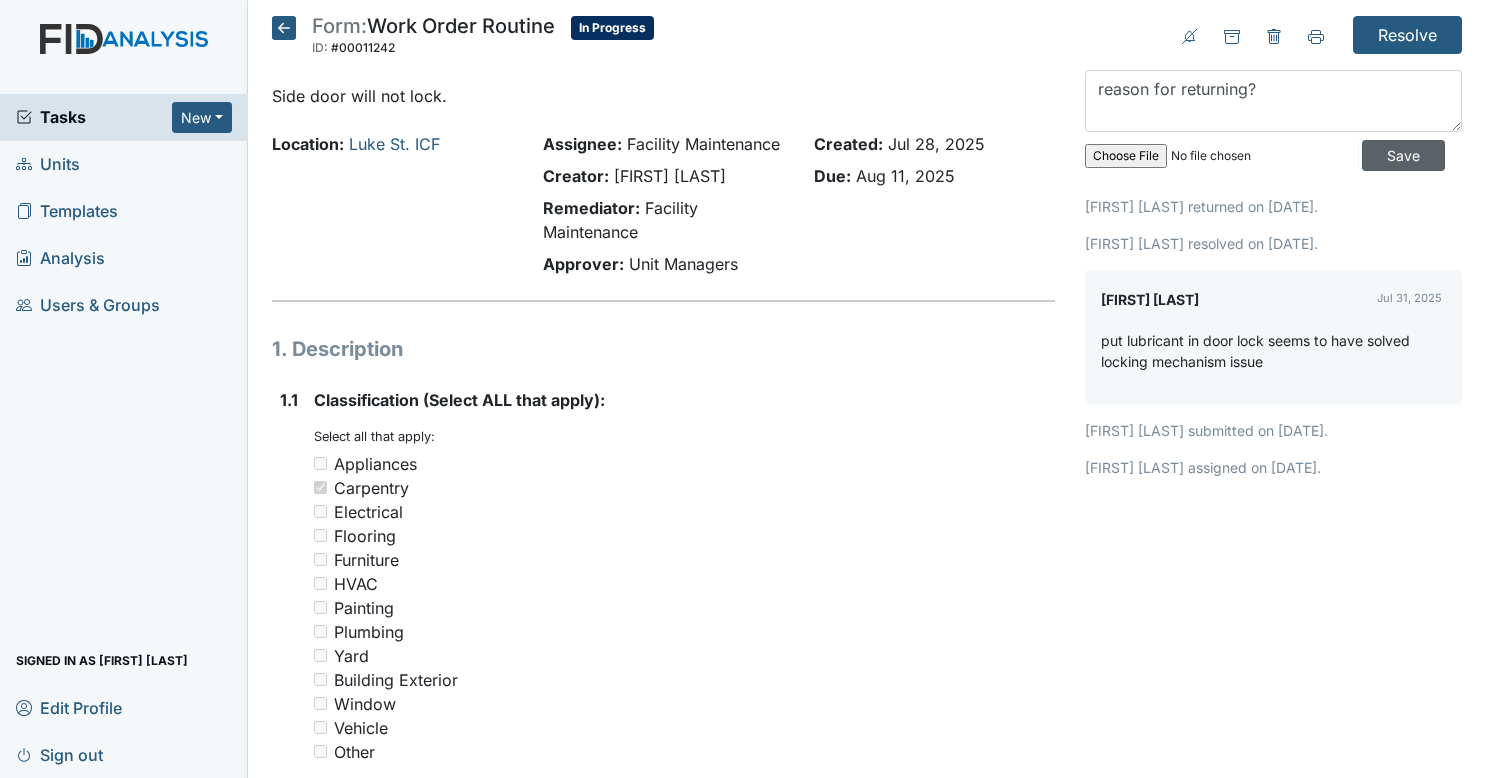 type 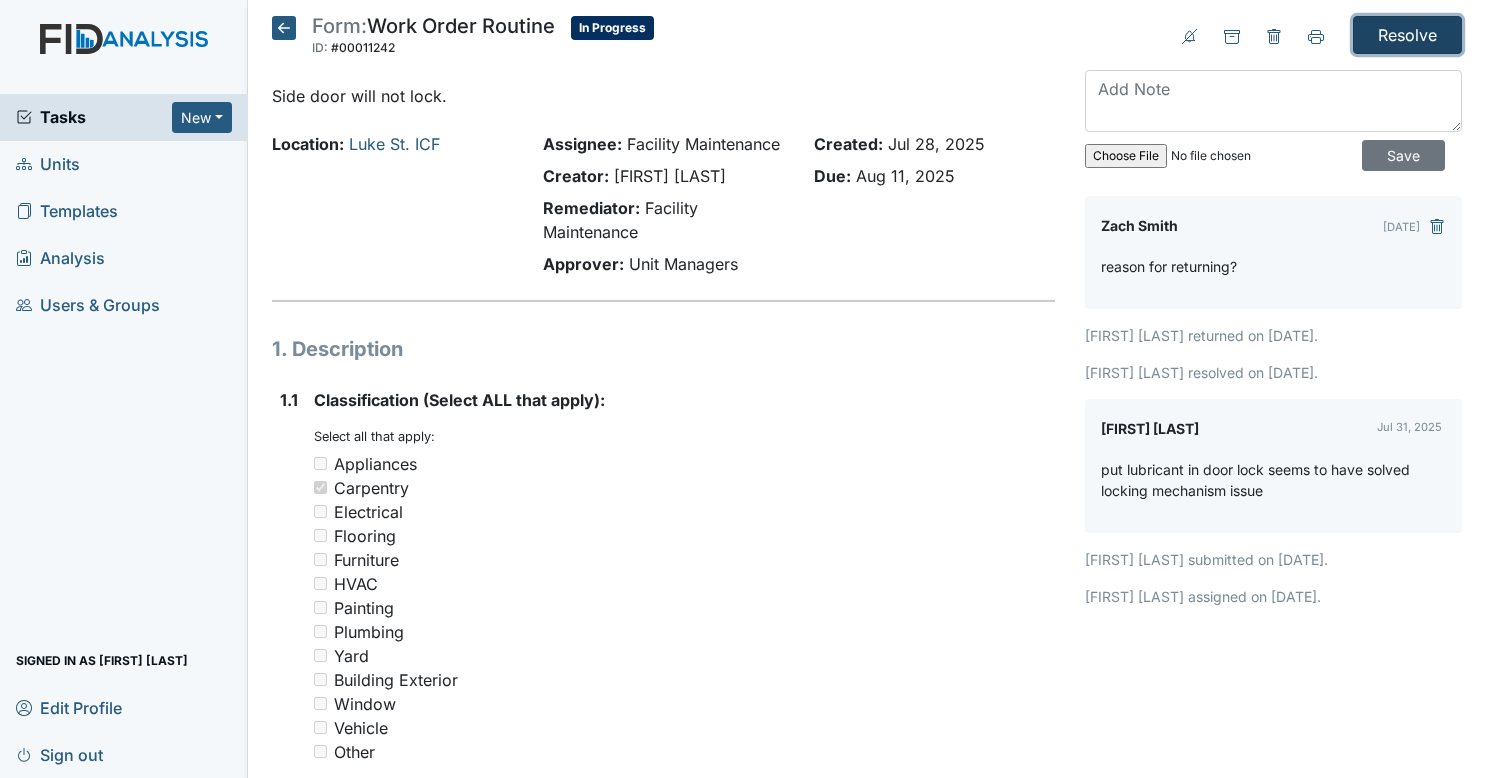 click on "Resolve" at bounding box center (1407, 35) 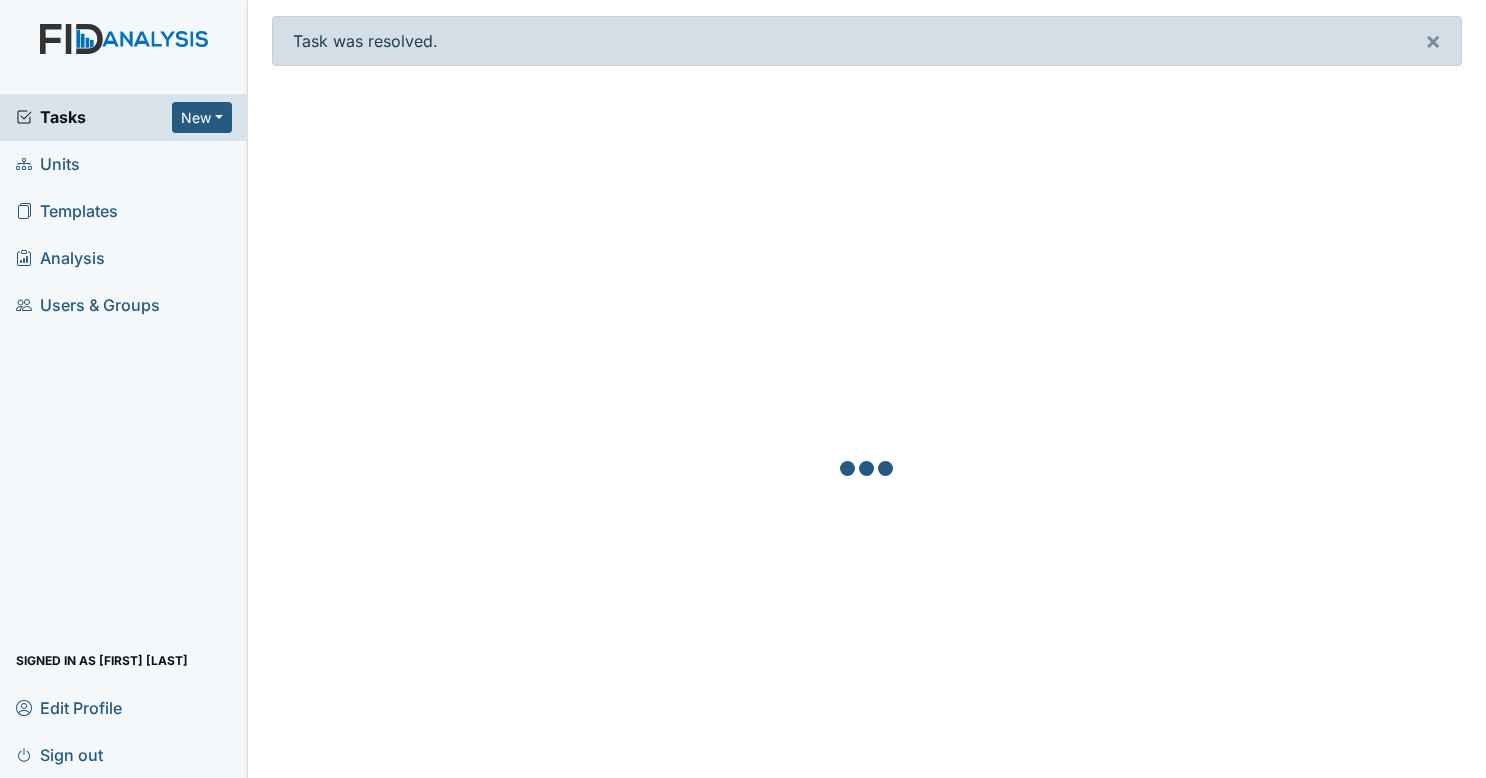 scroll, scrollTop: 0, scrollLeft: 0, axis: both 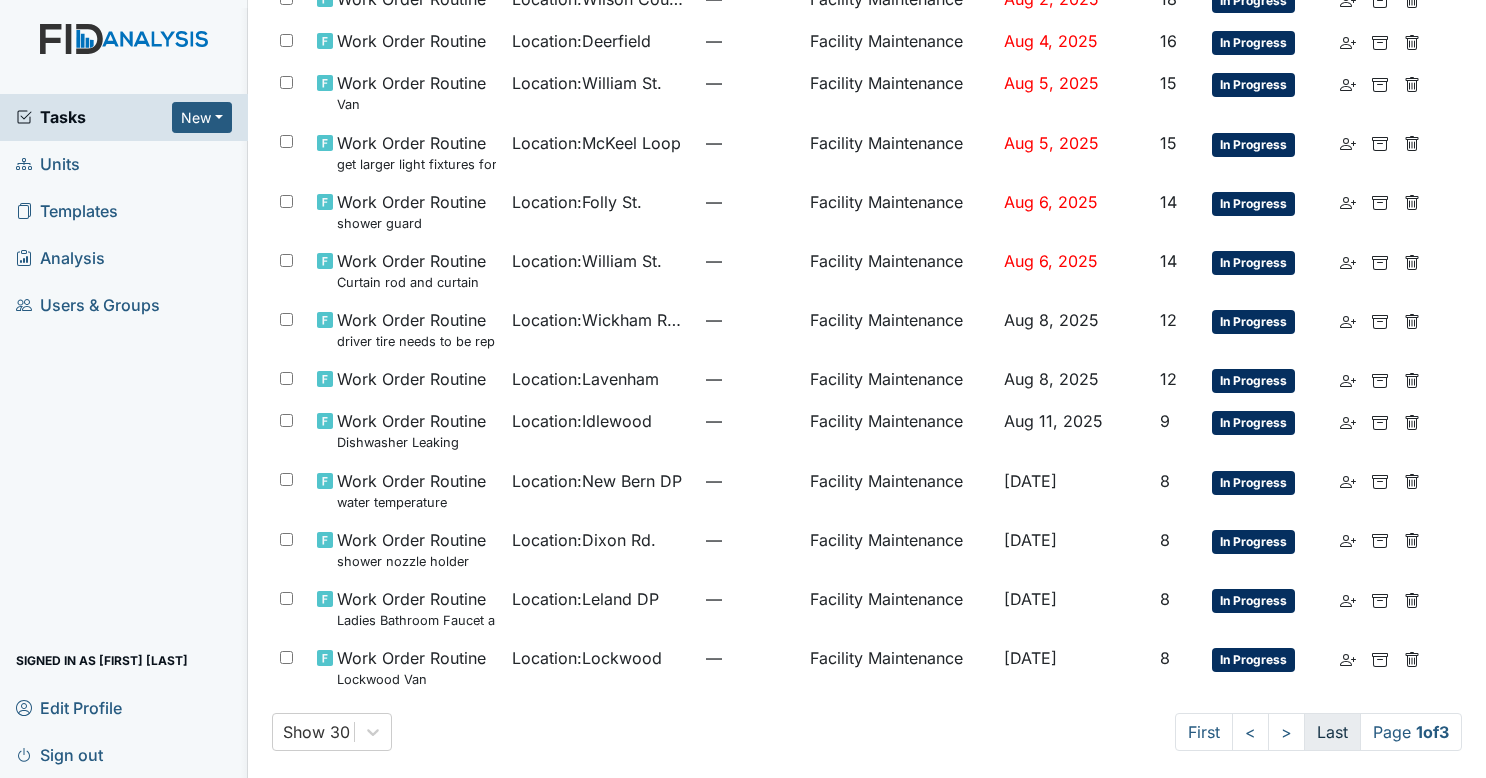 click on "Last" at bounding box center [1332, 732] 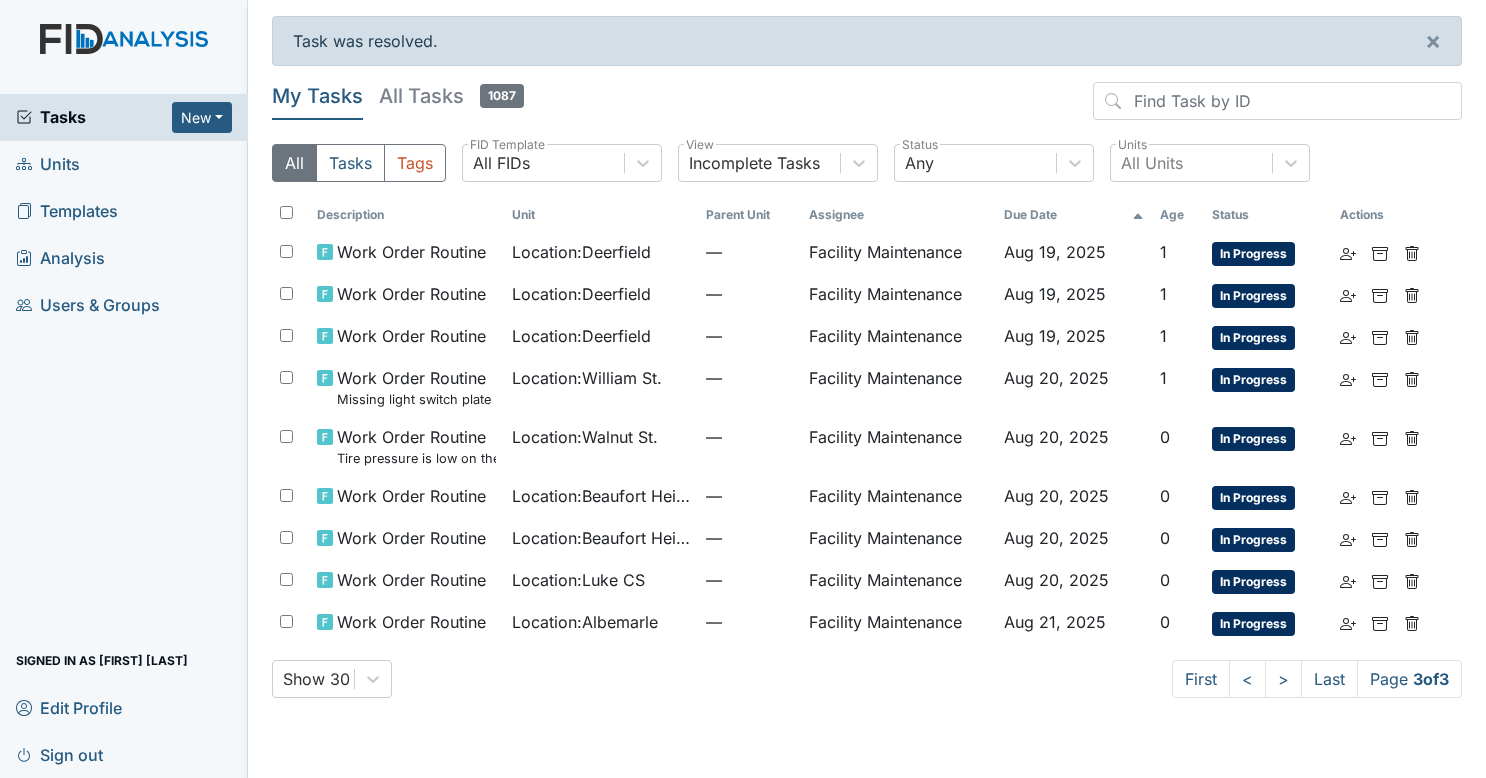 scroll, scrollTop: 0, scrollLeft: 0, axis: both 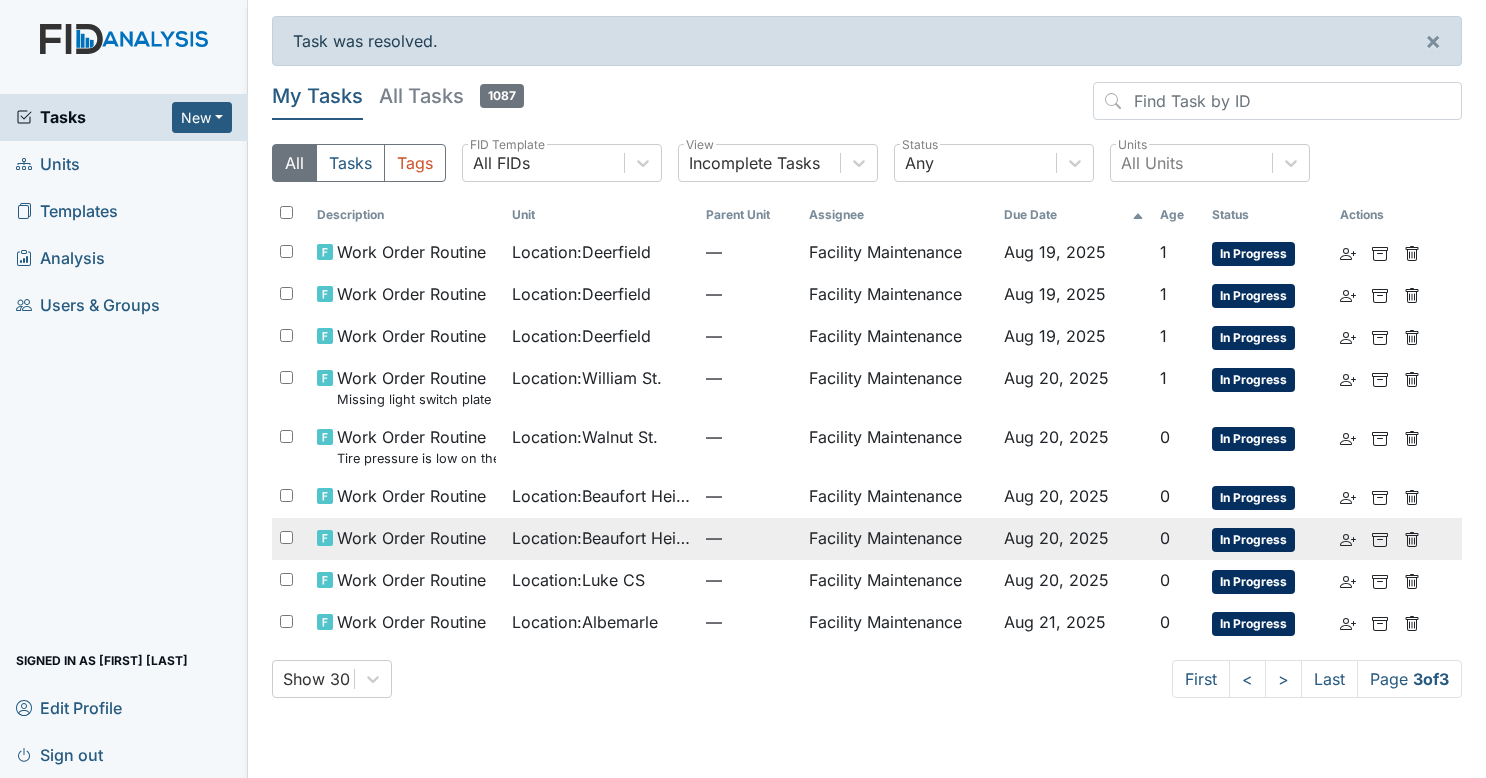 click on "—" at bounding box center [750, 539] 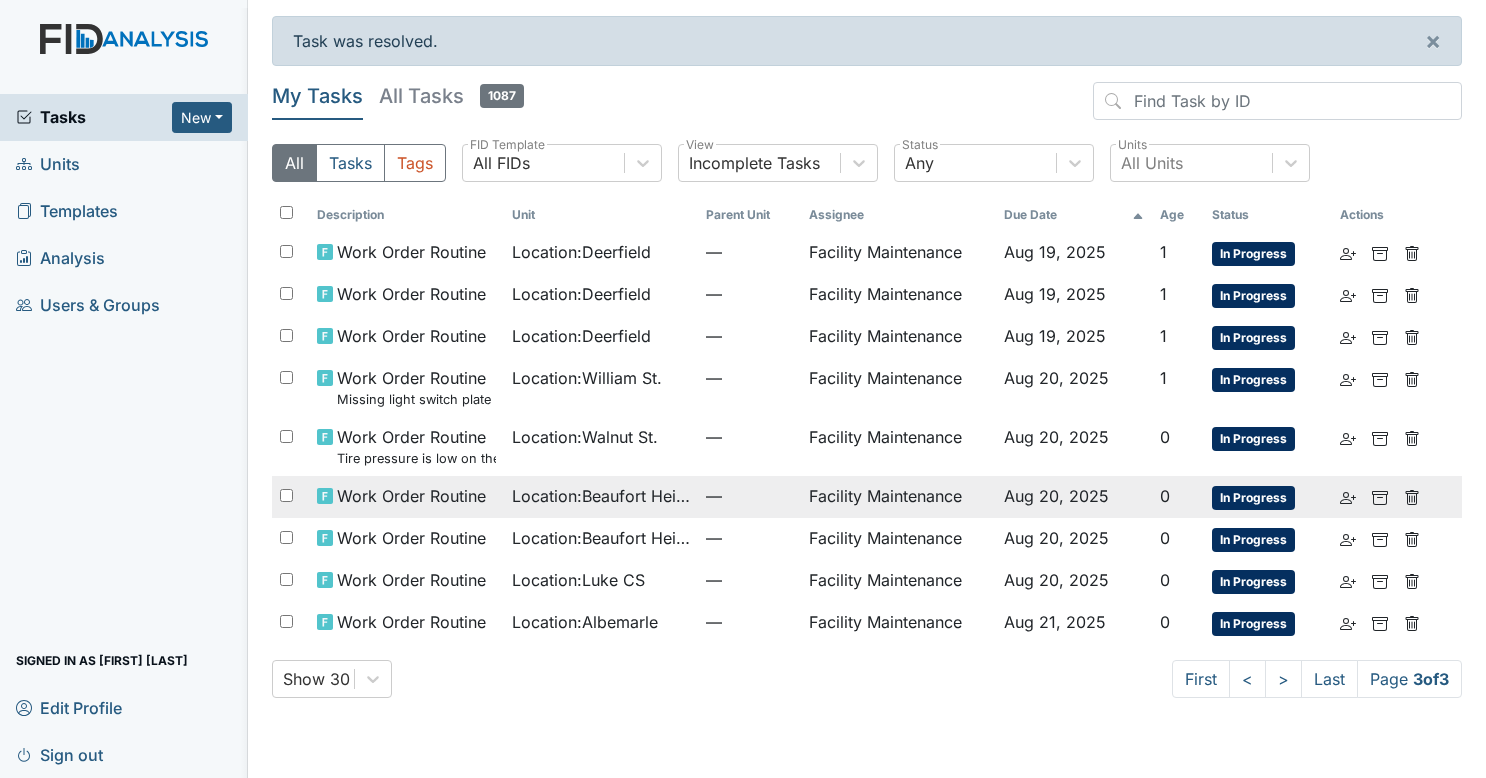 click on "Location :  Beaufort Heights" at bounding box center [601, 497] 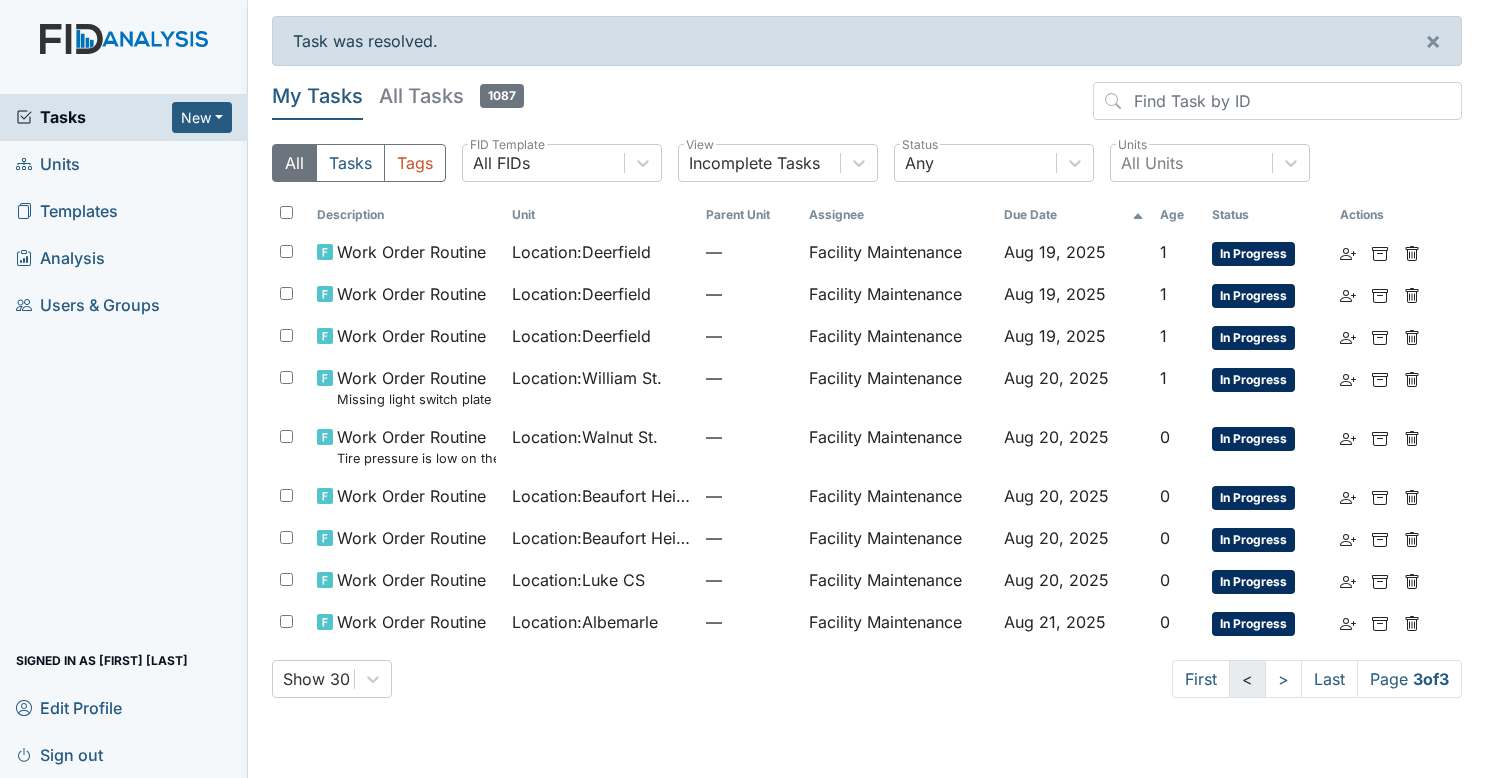 click on "<" at bounding box center (1247, 679) 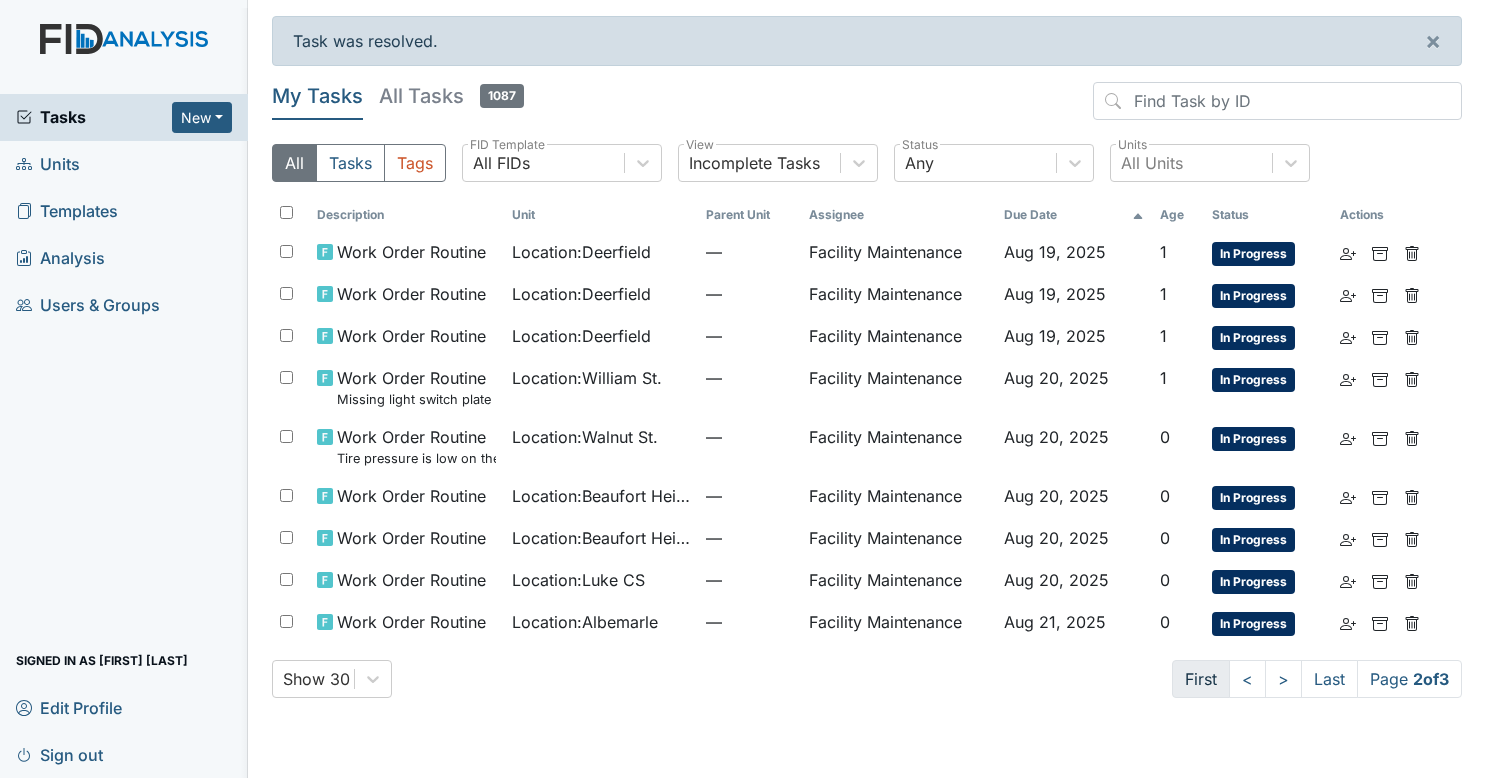click on "First" at bounding box center [1201, 679] 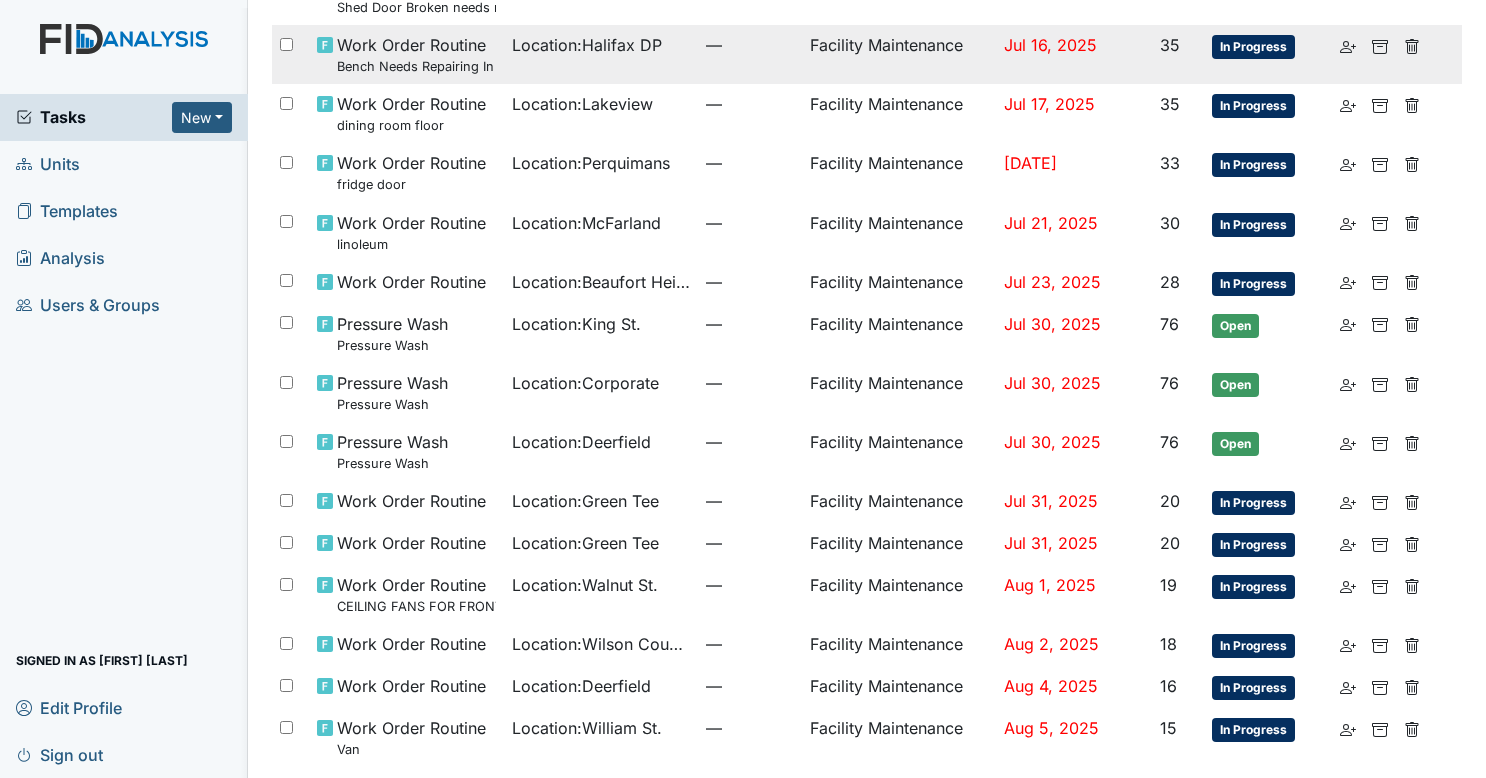scroll, scrollTop: 0, scrollLeft: 0, axis: both 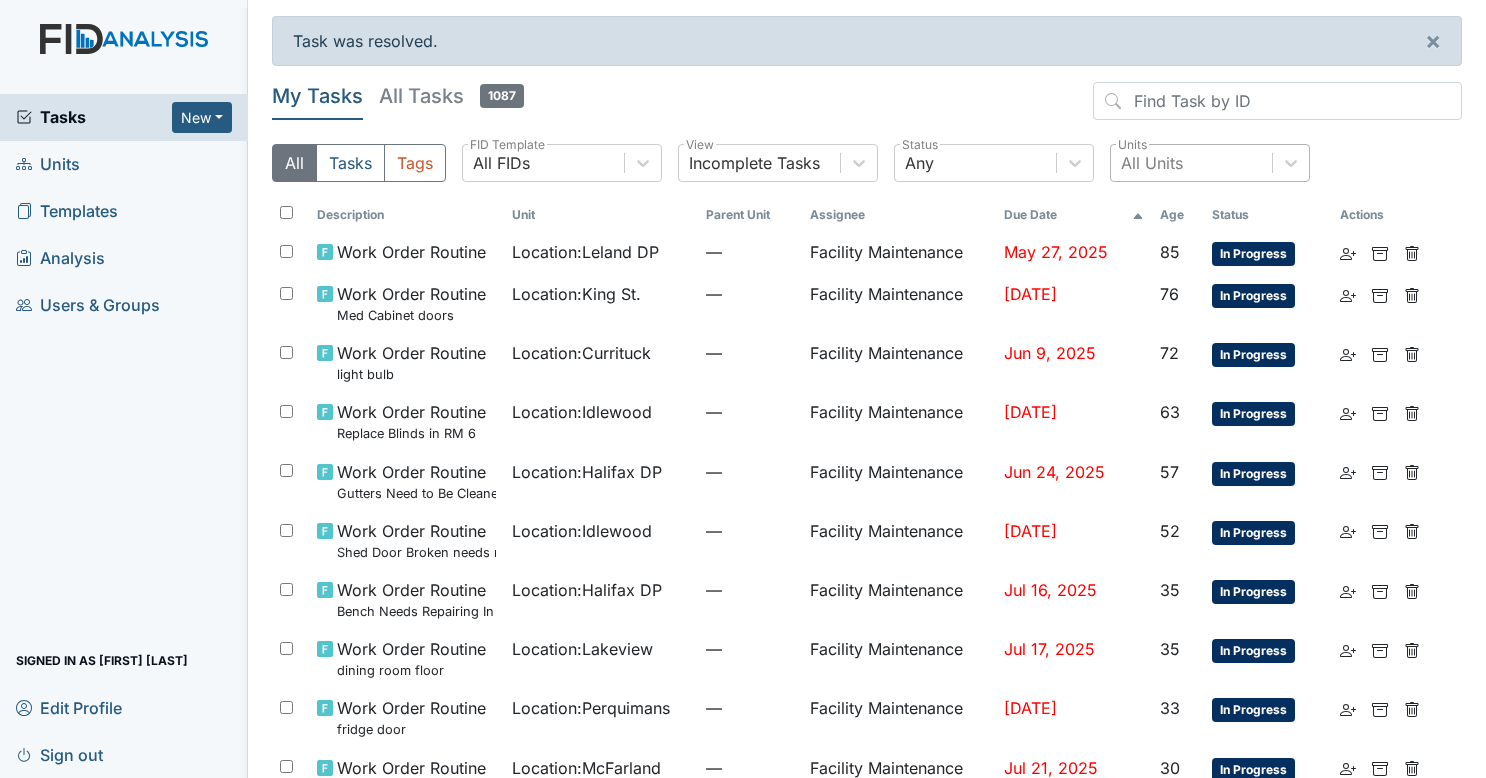 click on "All Units" at bounding box center [1152, 163] 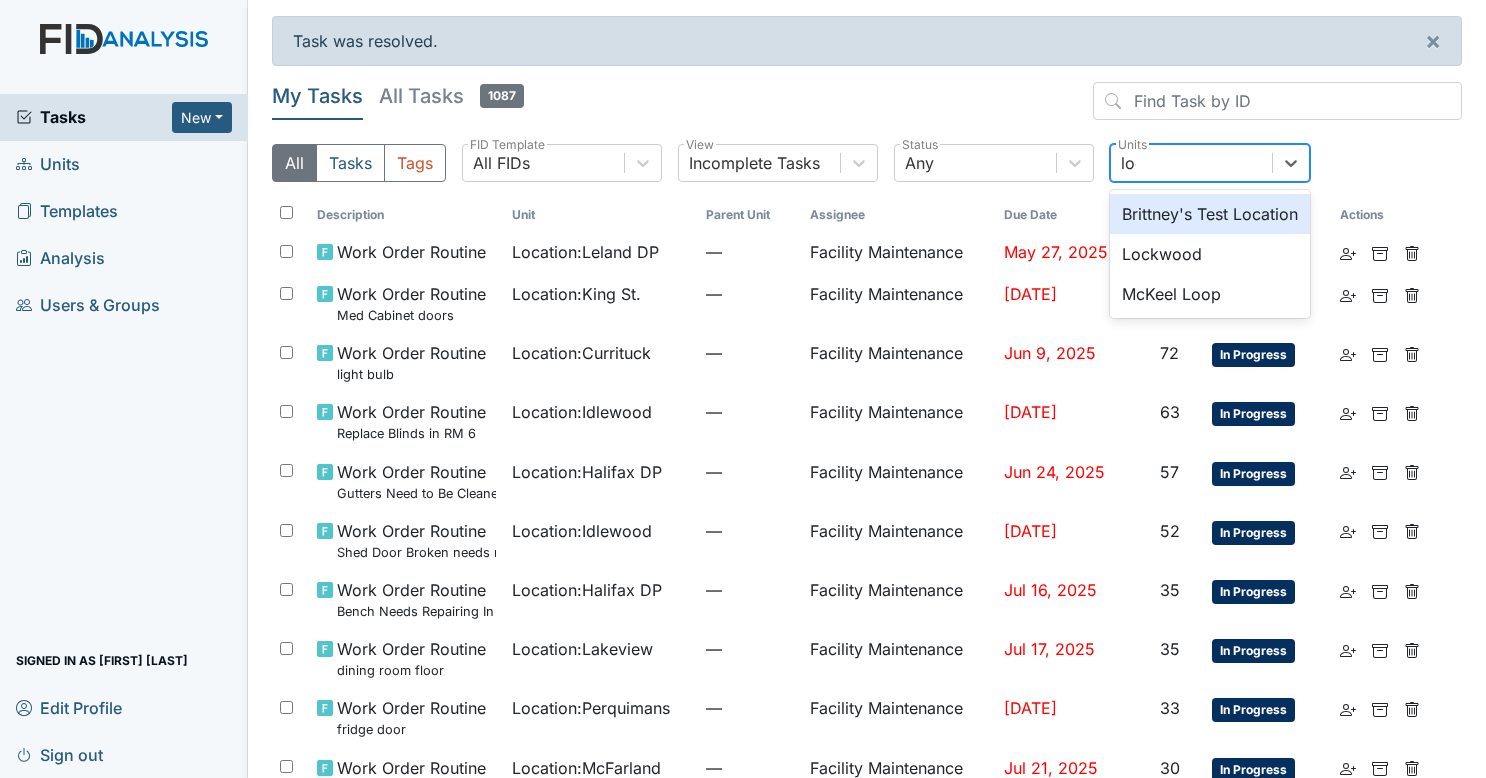 type on "lock" 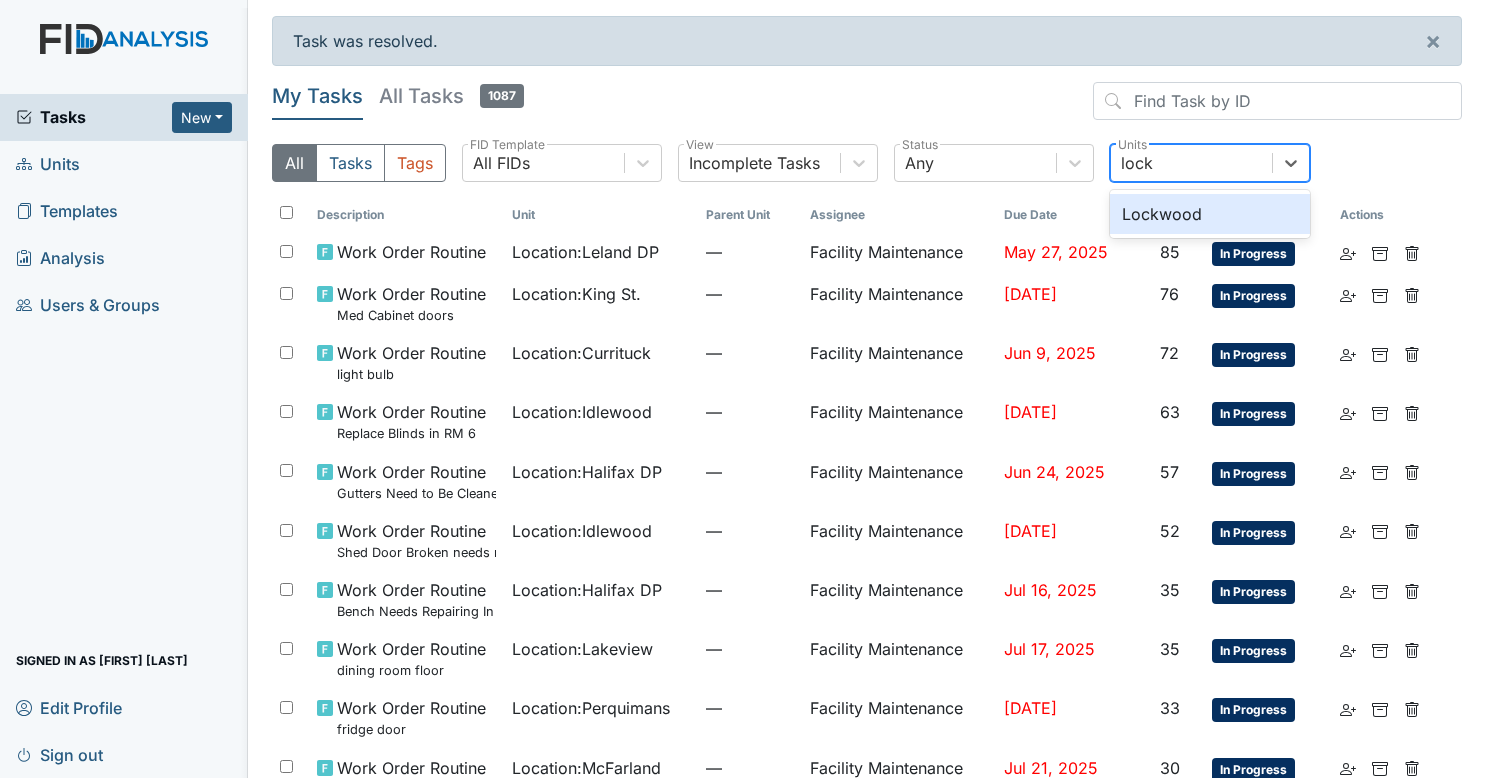 click on "Lockwood" at bounding box center (1210, 214) 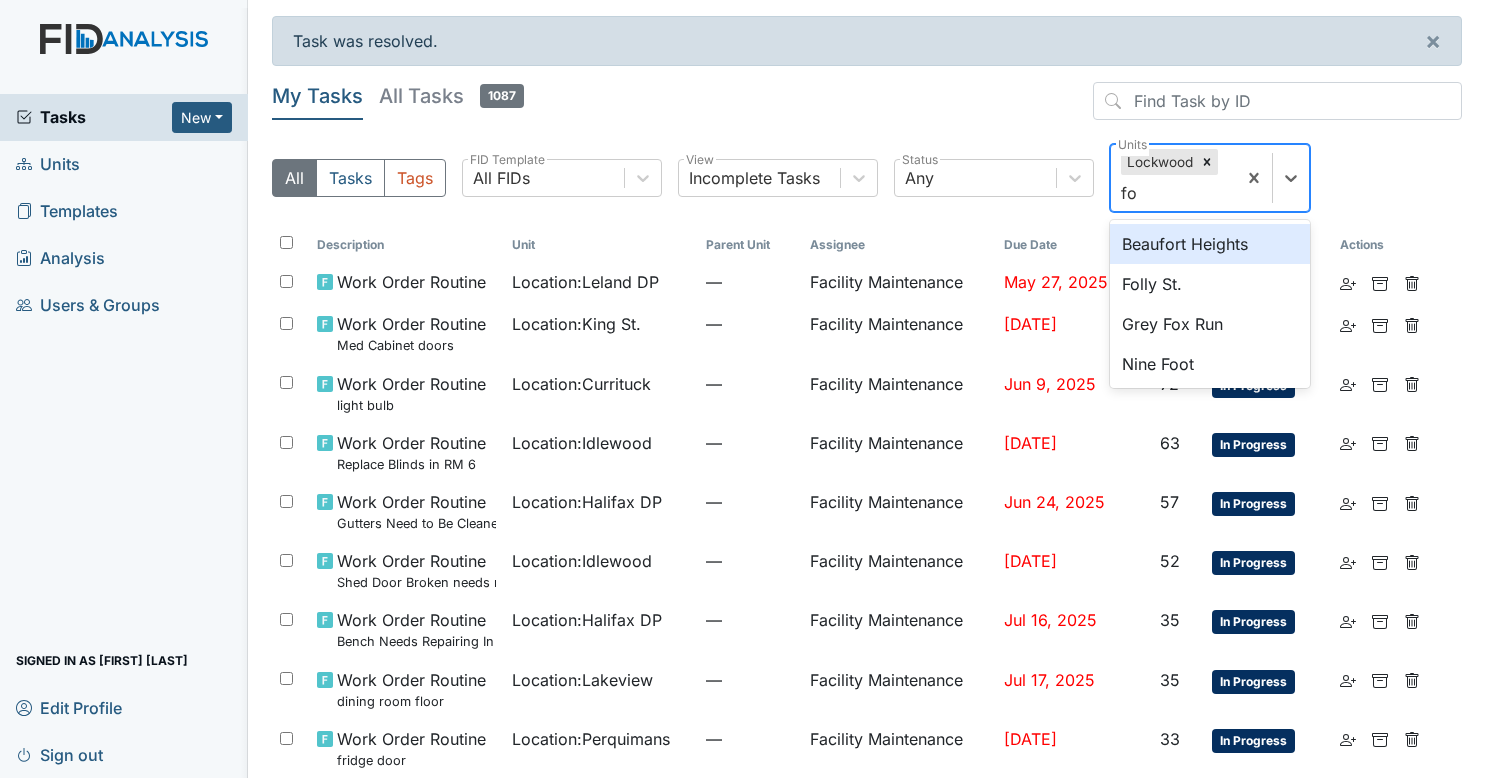 type on "foll" 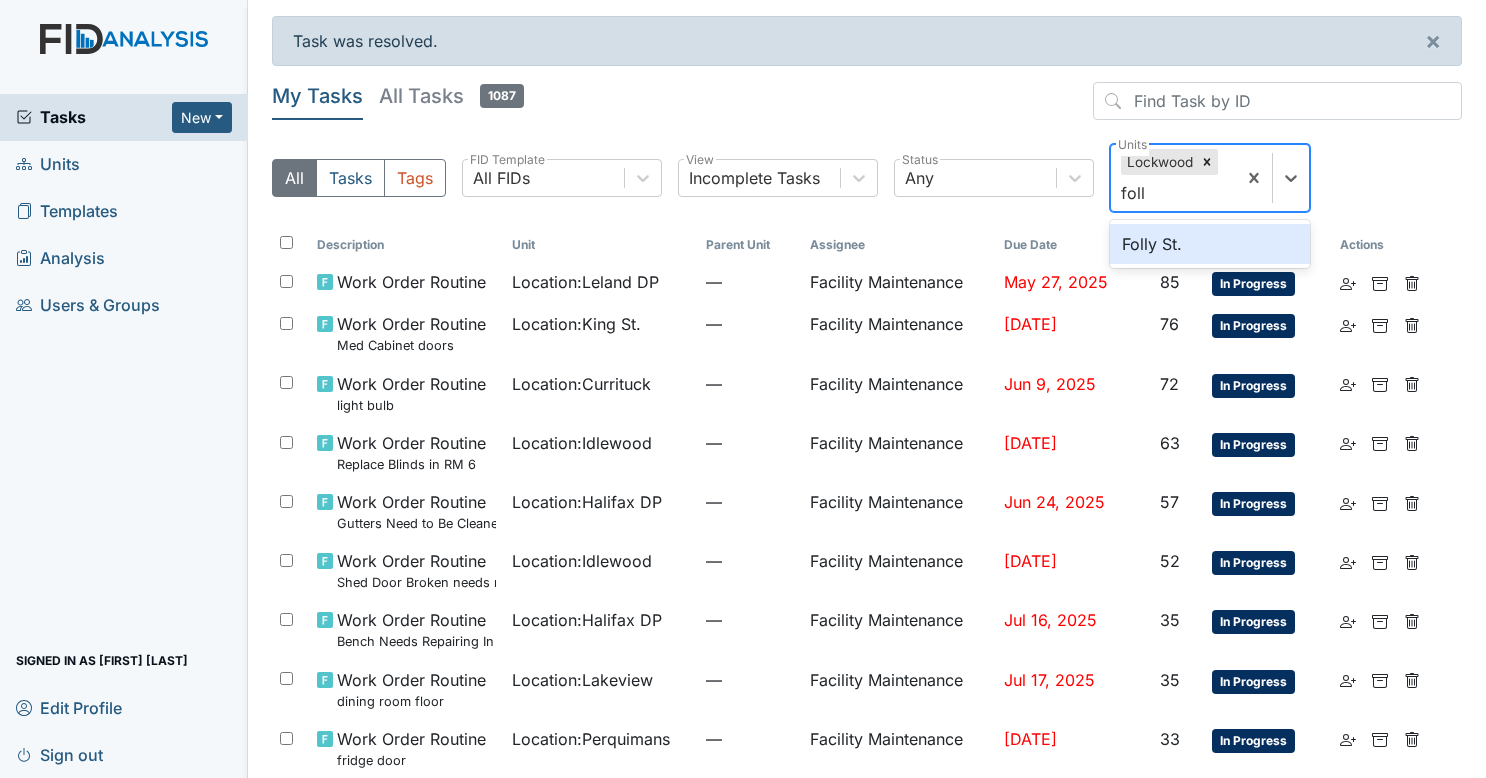 click on "Folly St." at bounding box center (1210, 244) 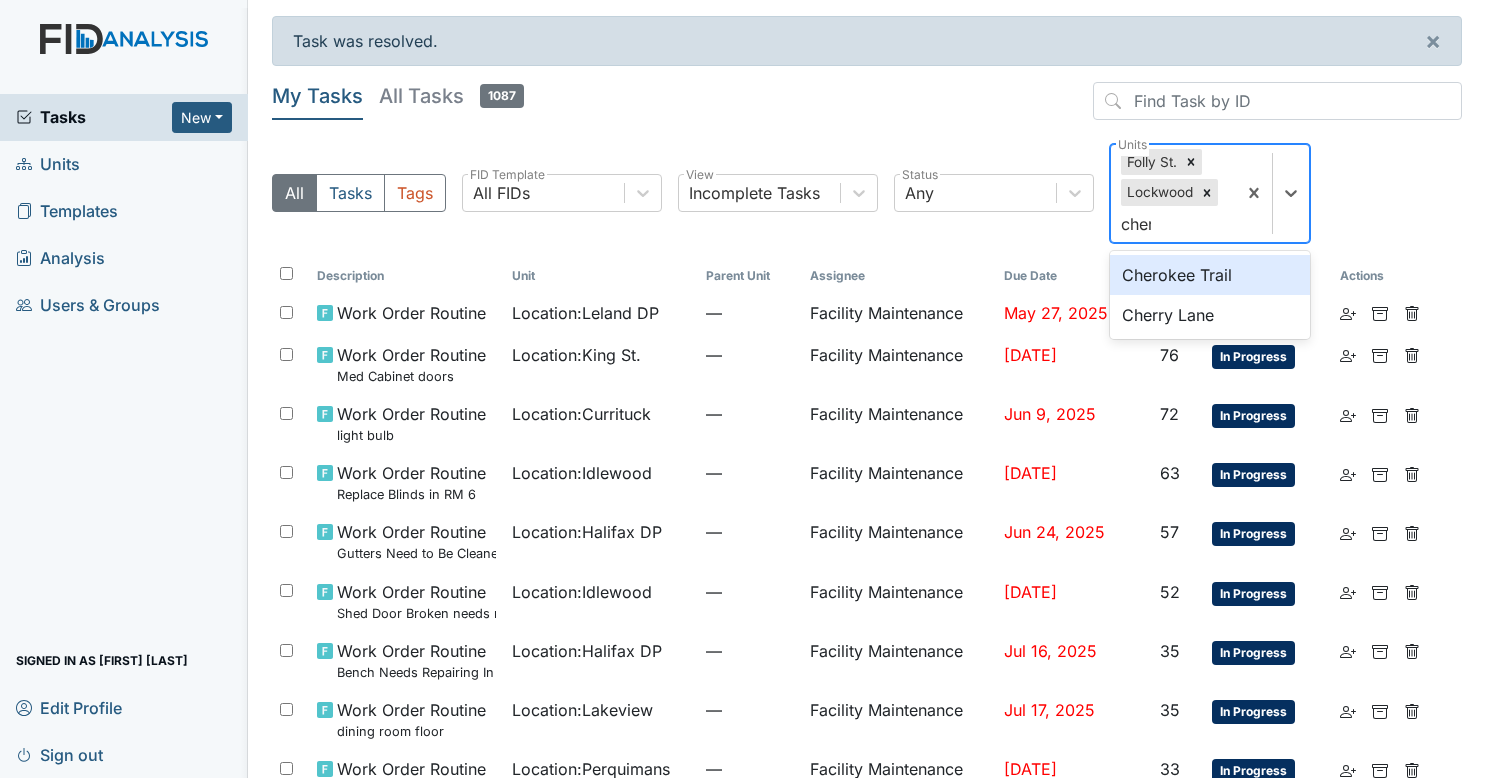 type on "chero" 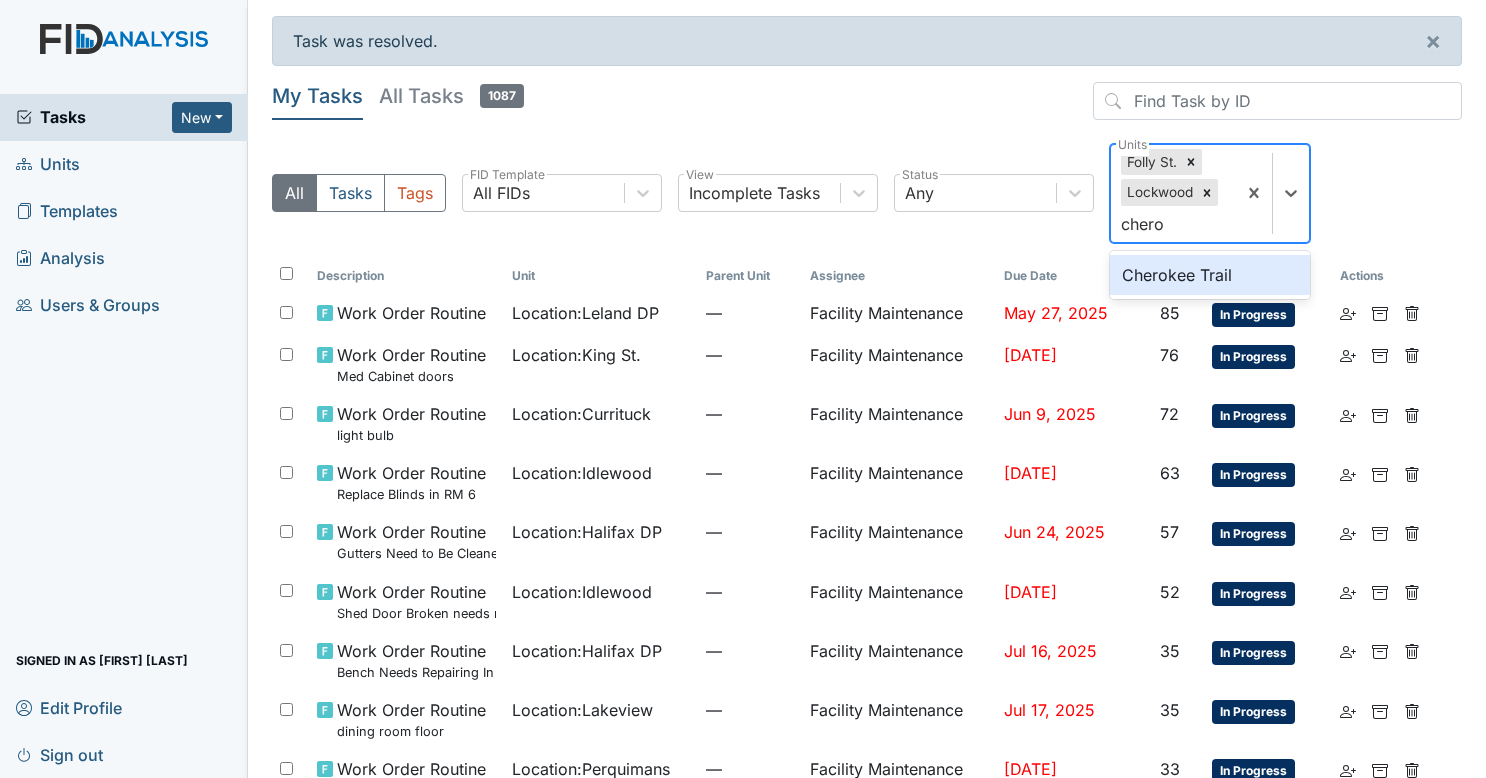 click on "Cherokee Trail" at bounding box center (1210, 275) 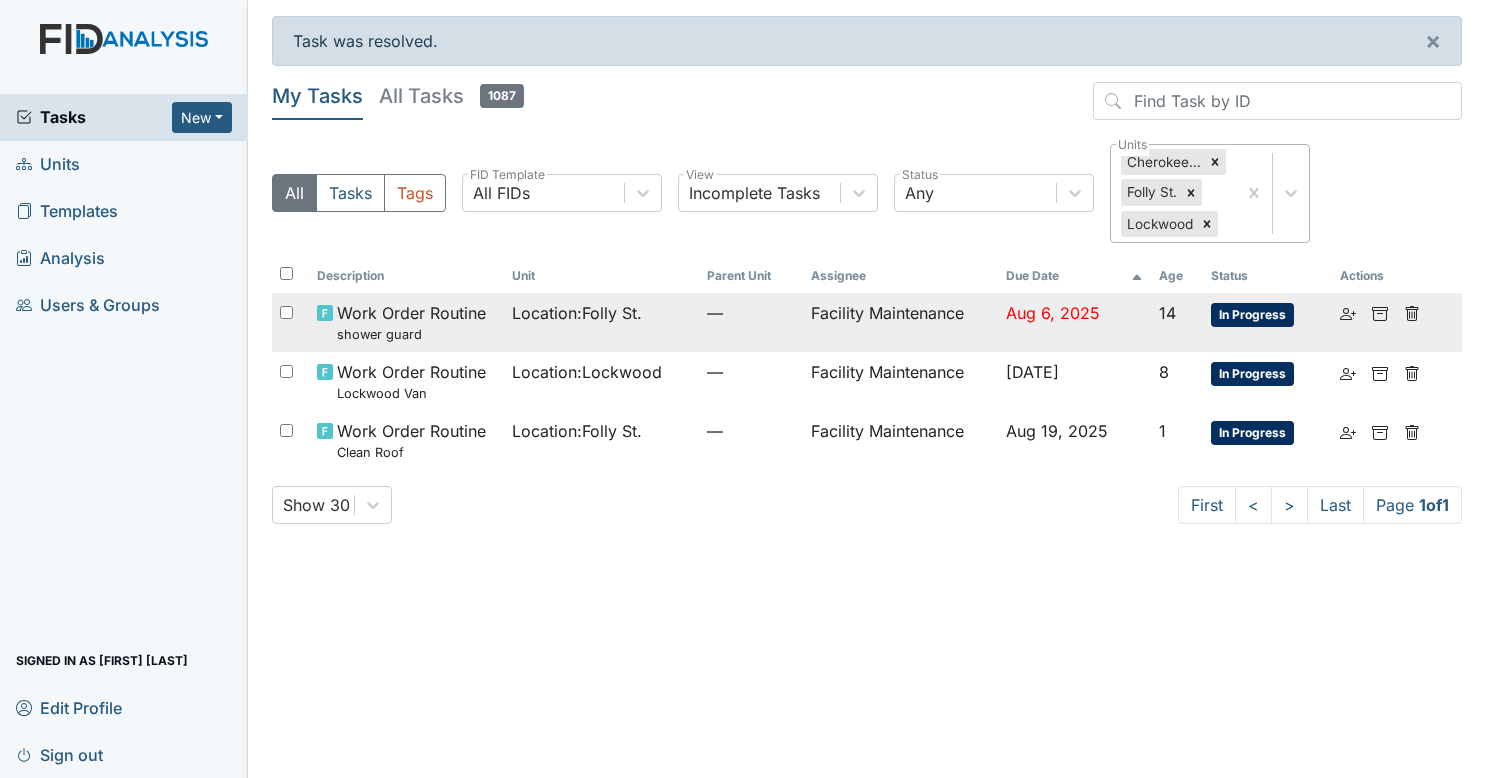 click on "Location :  Folly St." at bounding box center (601, 322) 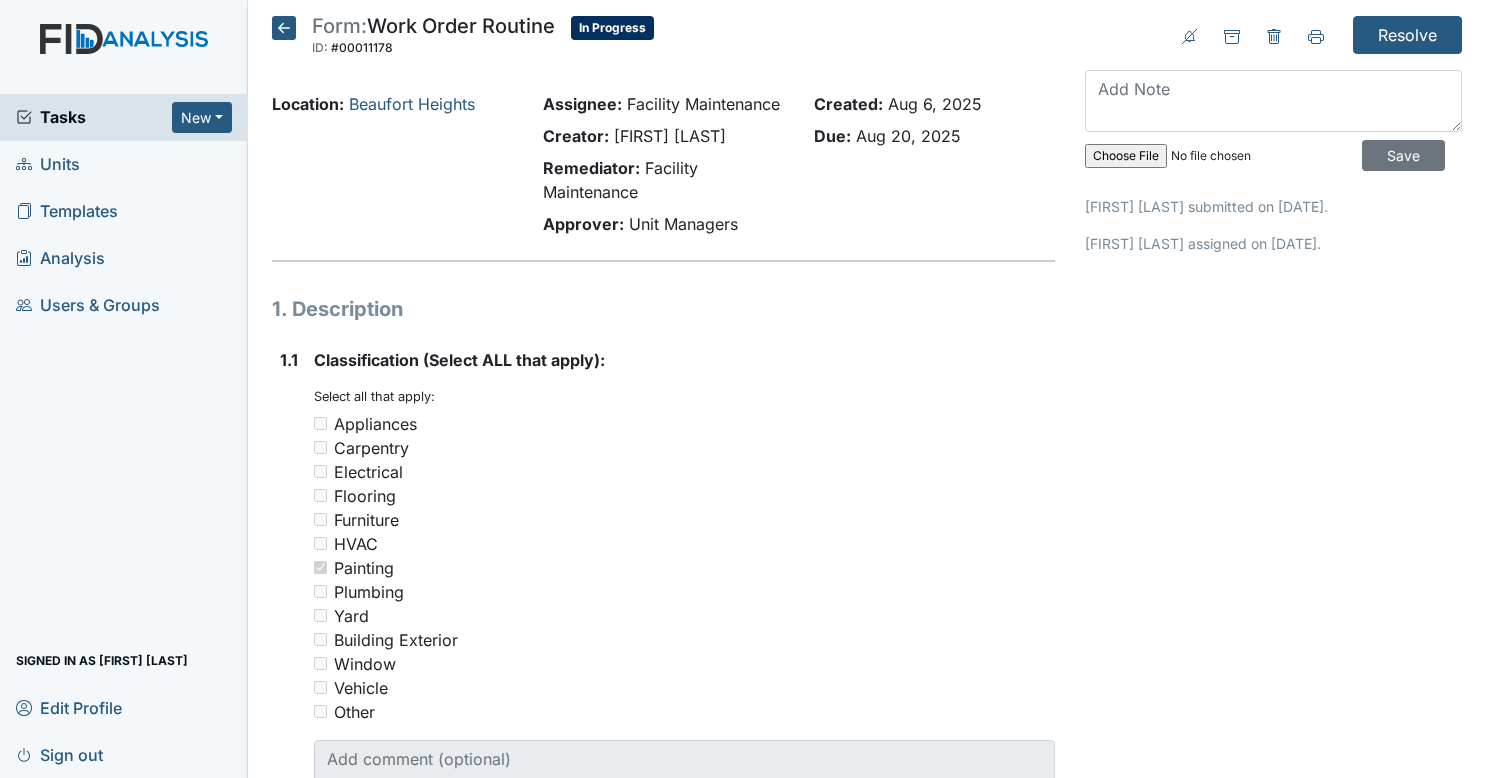 scroll, scrollTop: 0, scrollLeft: 0, axis: both 